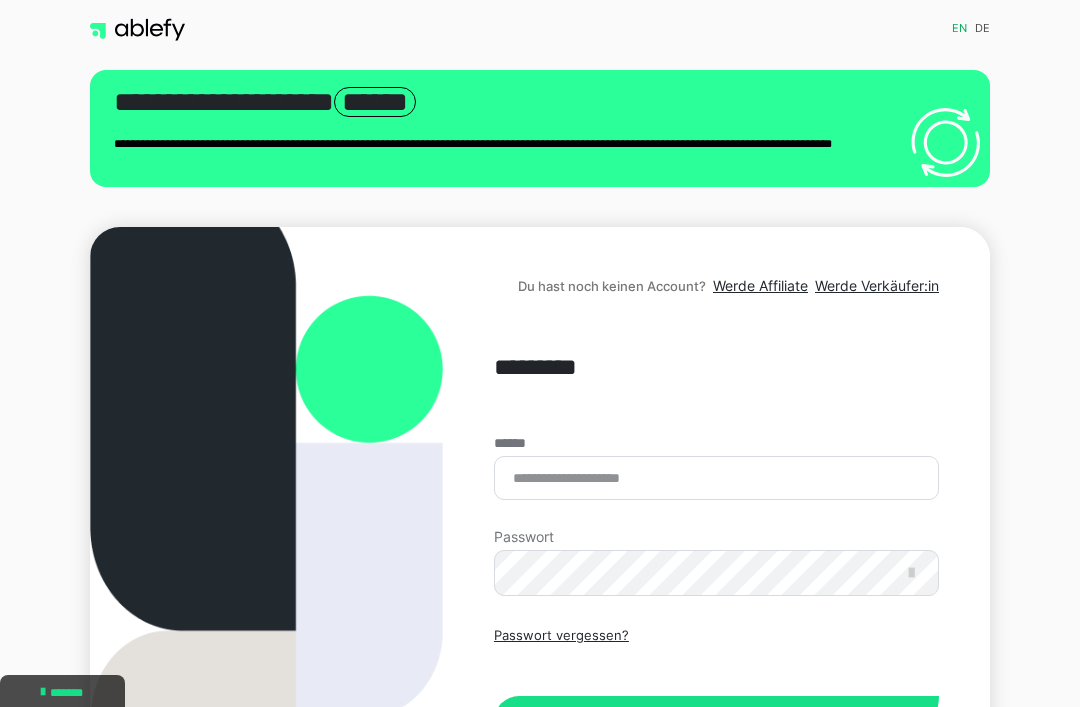 scroll, scrollTop: 0, scrollLeft: 0, axis: both 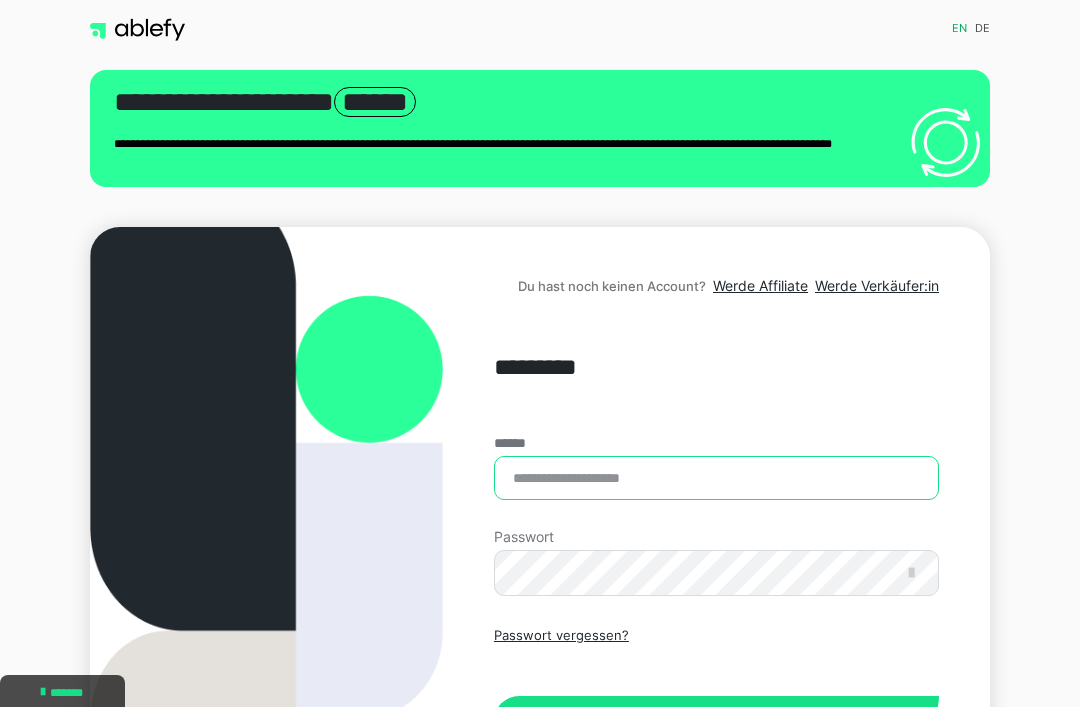 click on "******" at bounding box center (716, 478) 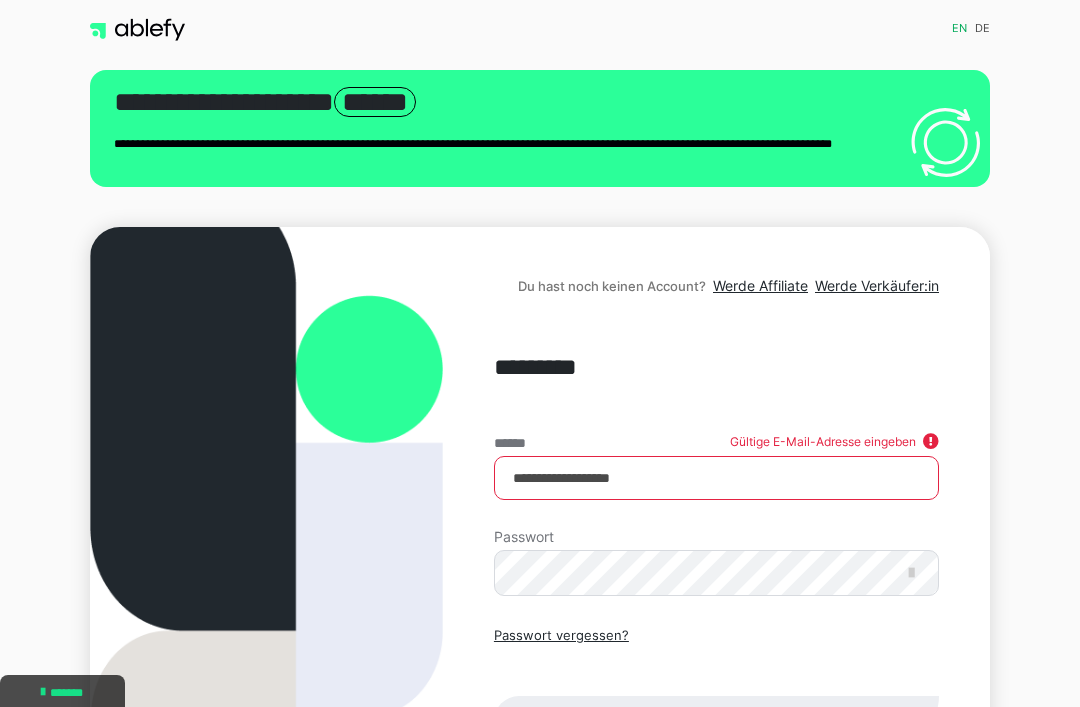 click on "**********" at bounding box center (716, 478) 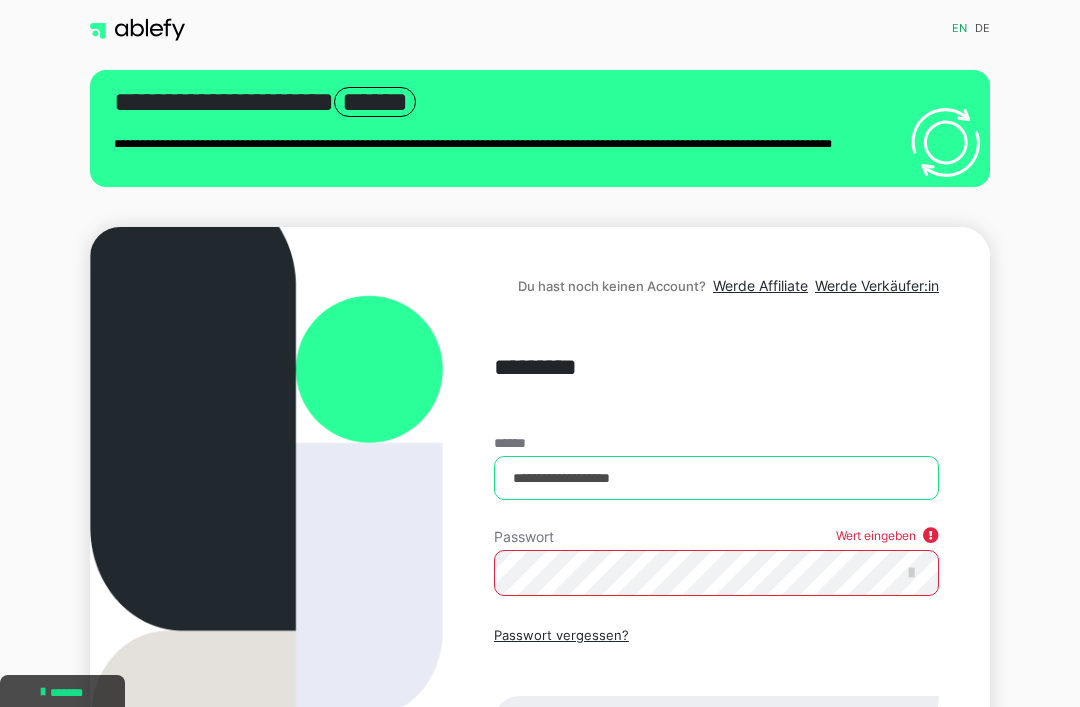 type on "**********" 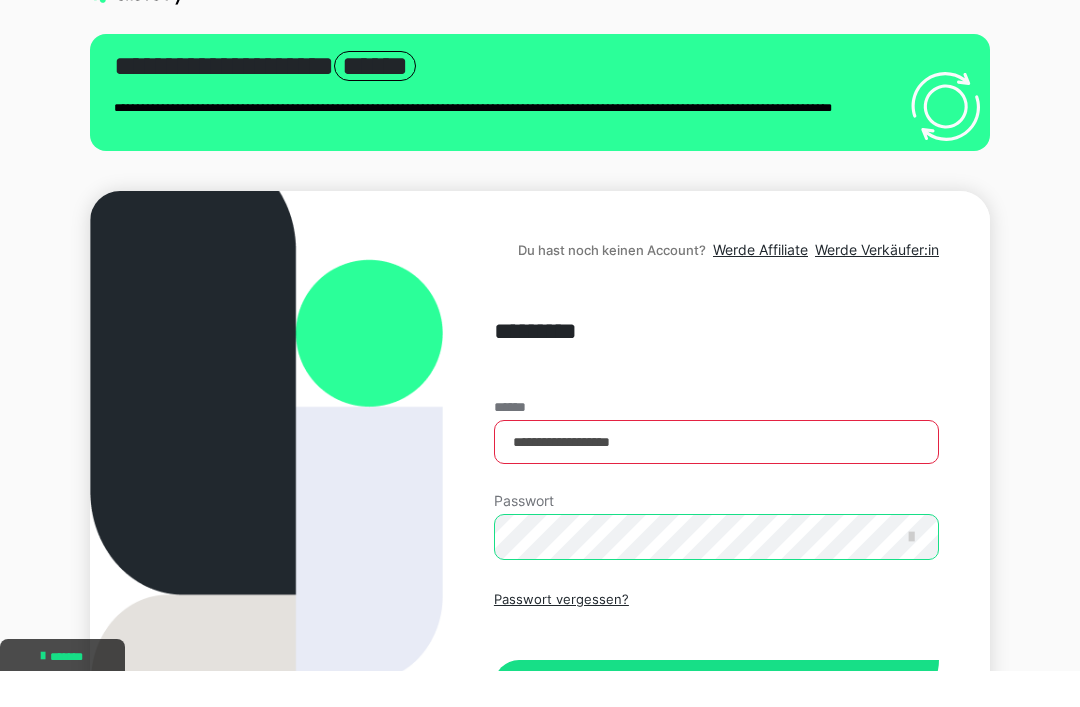 scroll, scrollTop: 146, scrollLeft: 0, axis: vertical 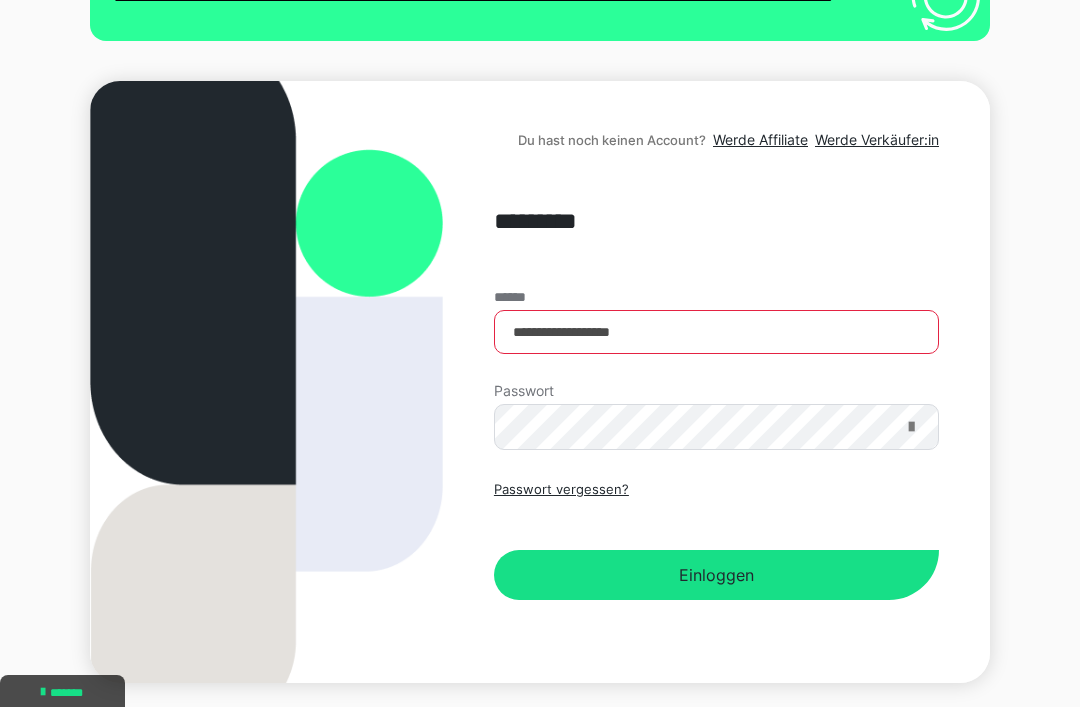 click at bounding box center [911, 427] 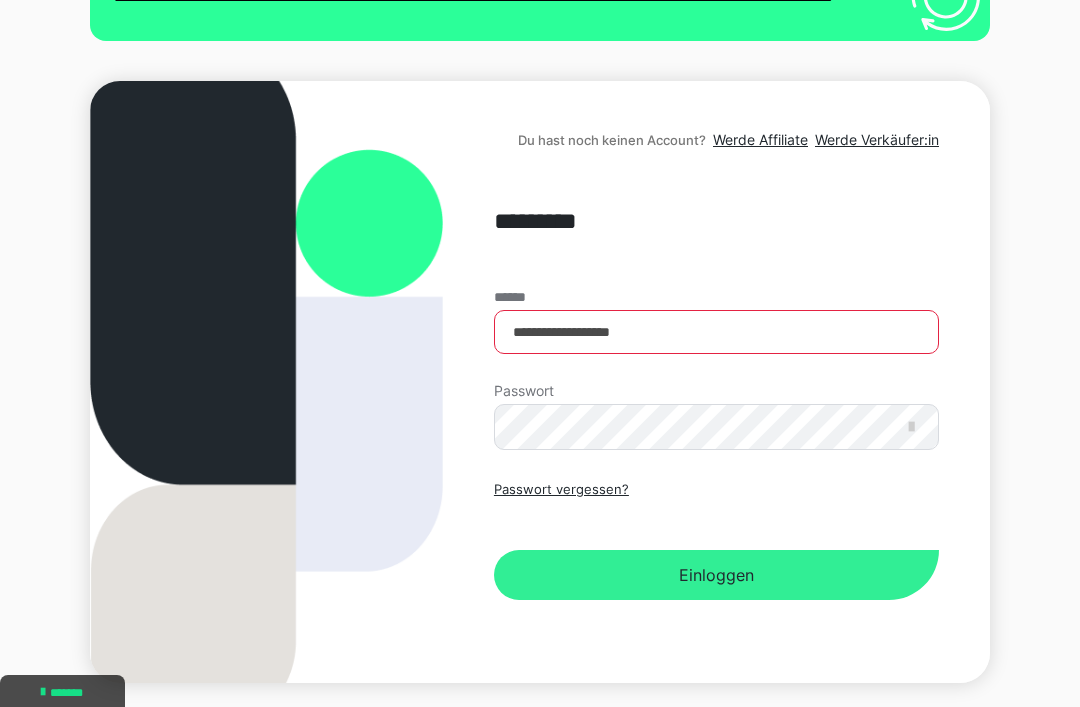 click on "Einloggen" at bounding box center [716, 575] 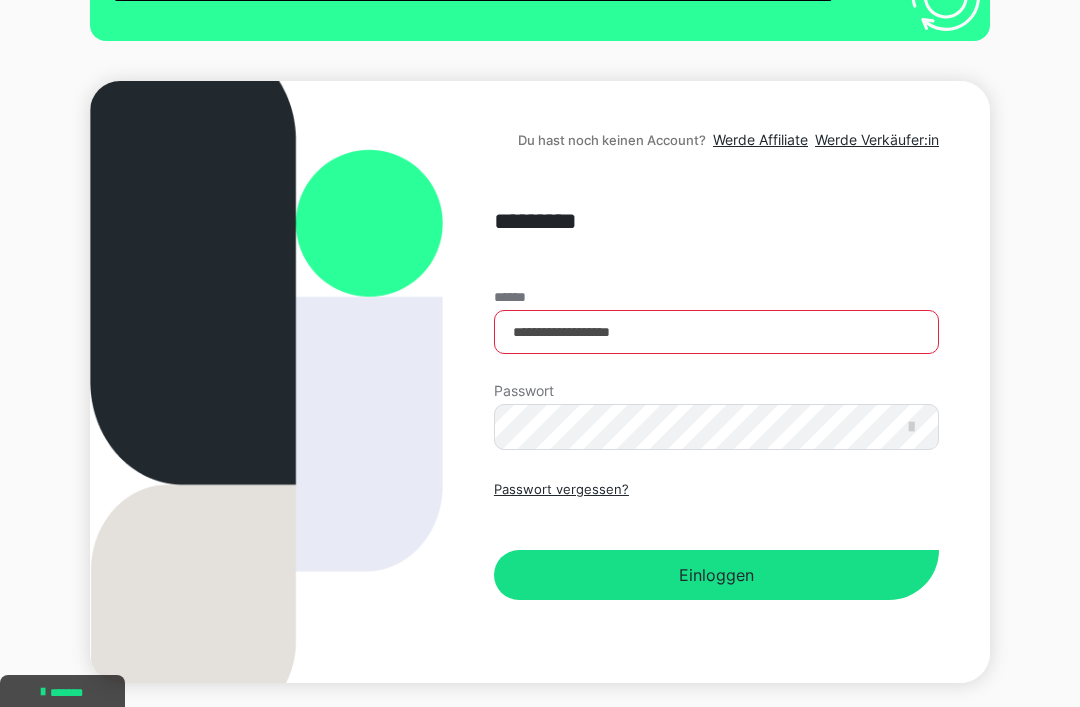 click on "**********" at bounding box center [540, 382] 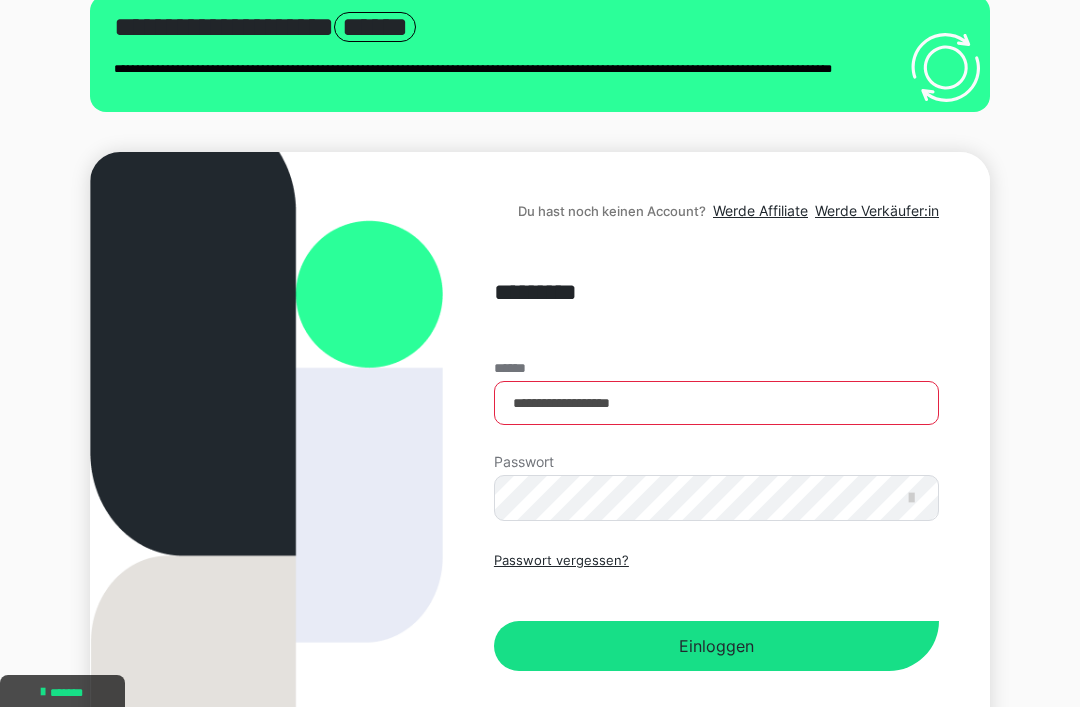 scroll, scrollTop: 0, scrollLeft: 0, axis: both 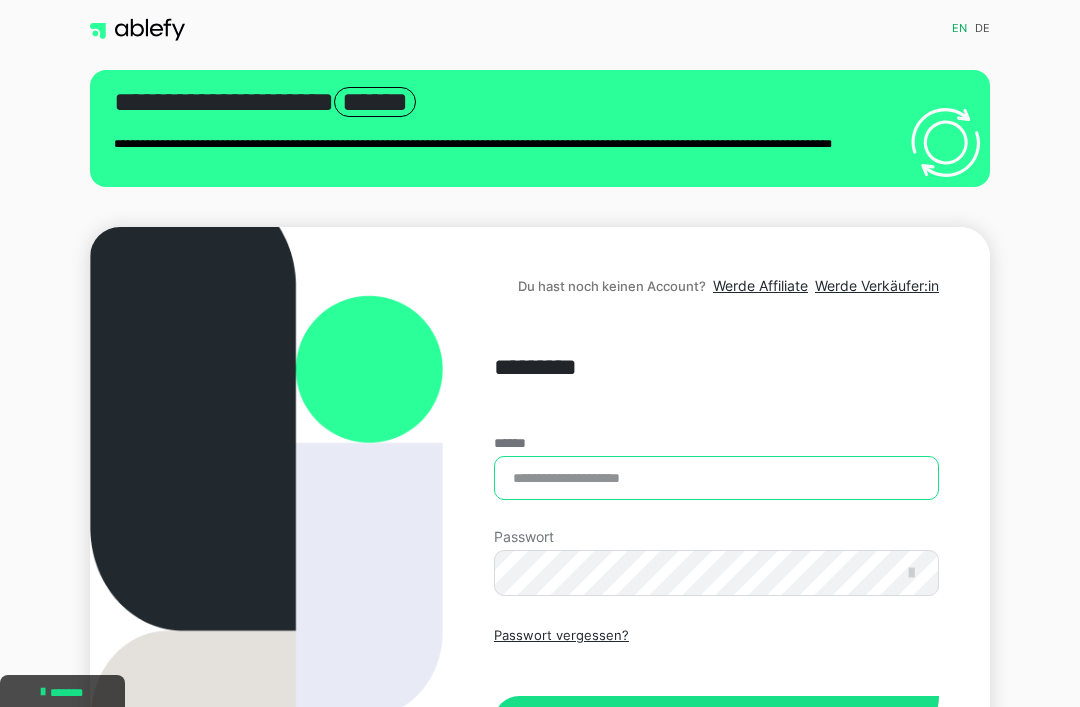 click on "******" at bounding box center [716, 478] 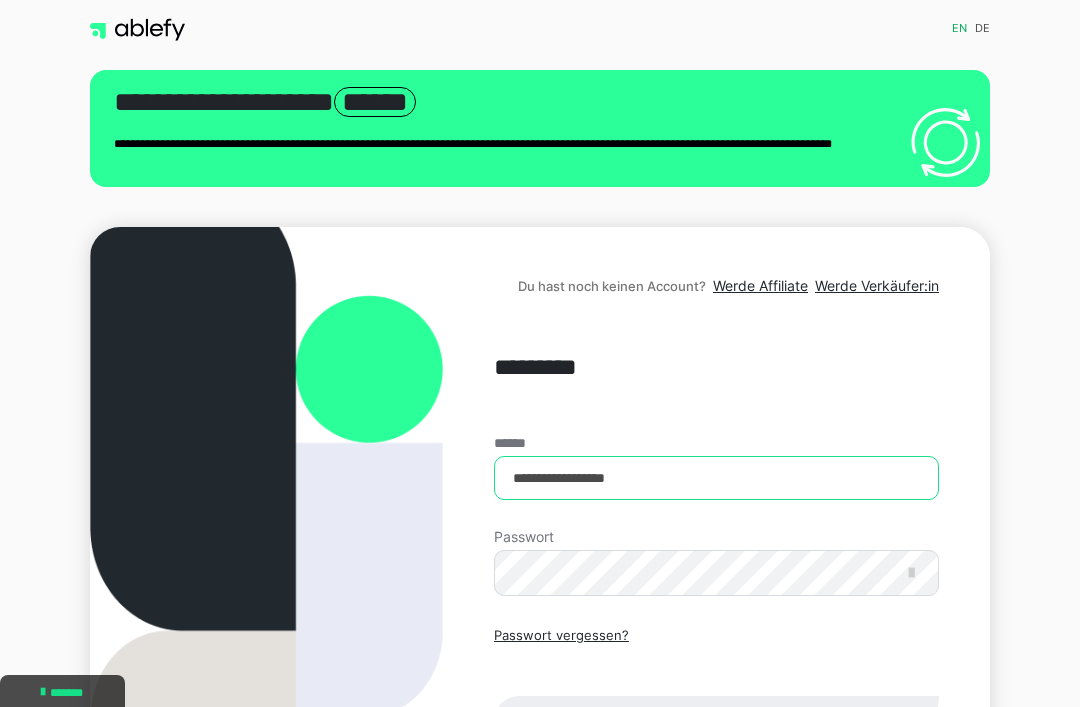 type on "**********" 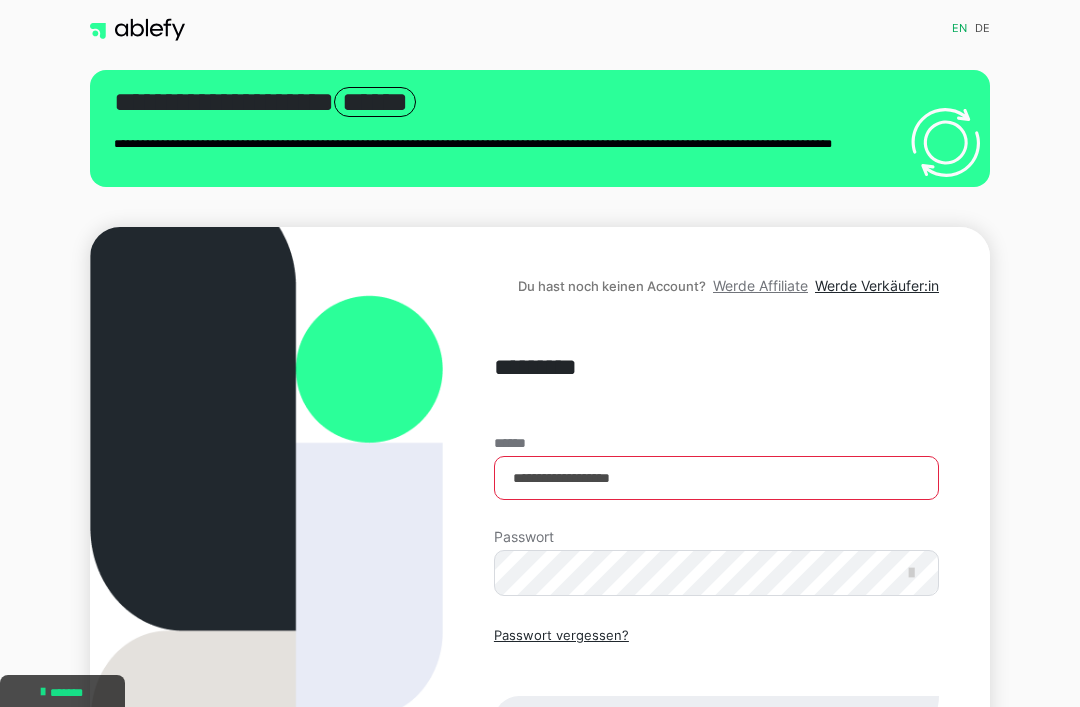 click on "Werde Affiliate" at bounding box center (760, 285) 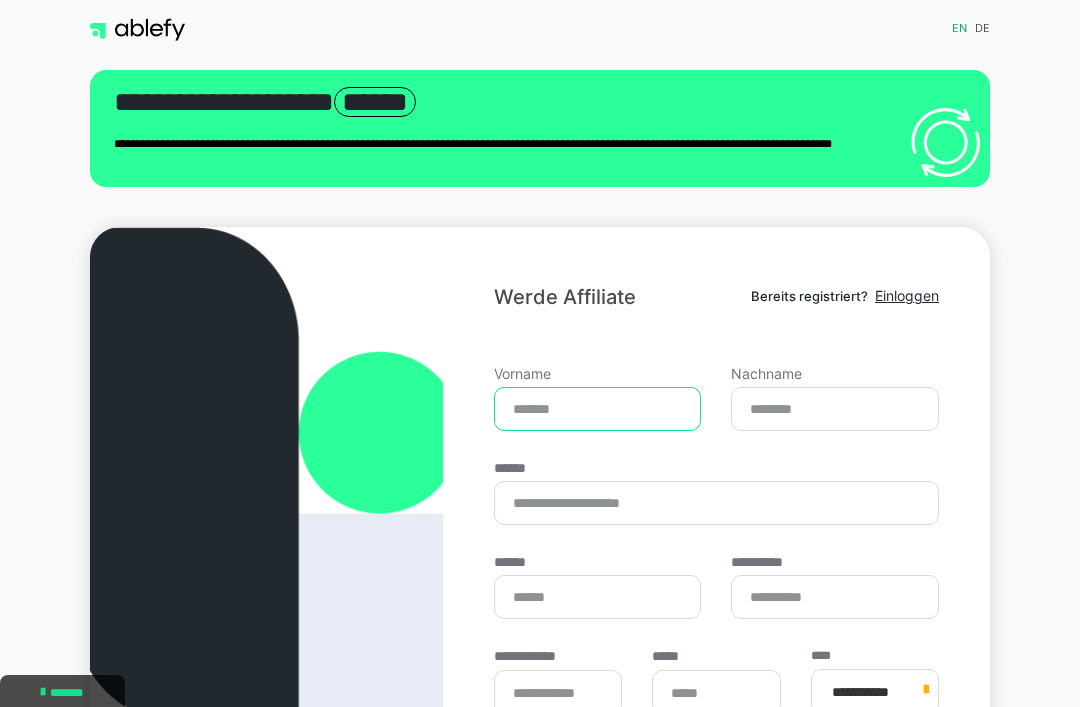 click on "Vorname" at bounding box center (598, 409) 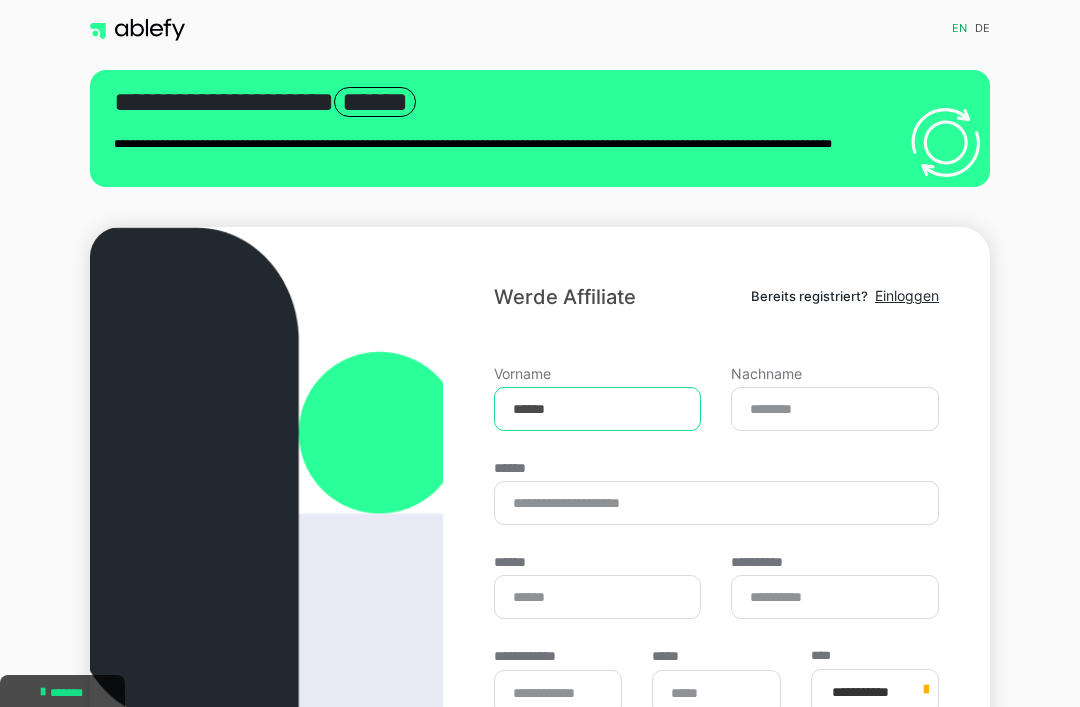 type on "******" 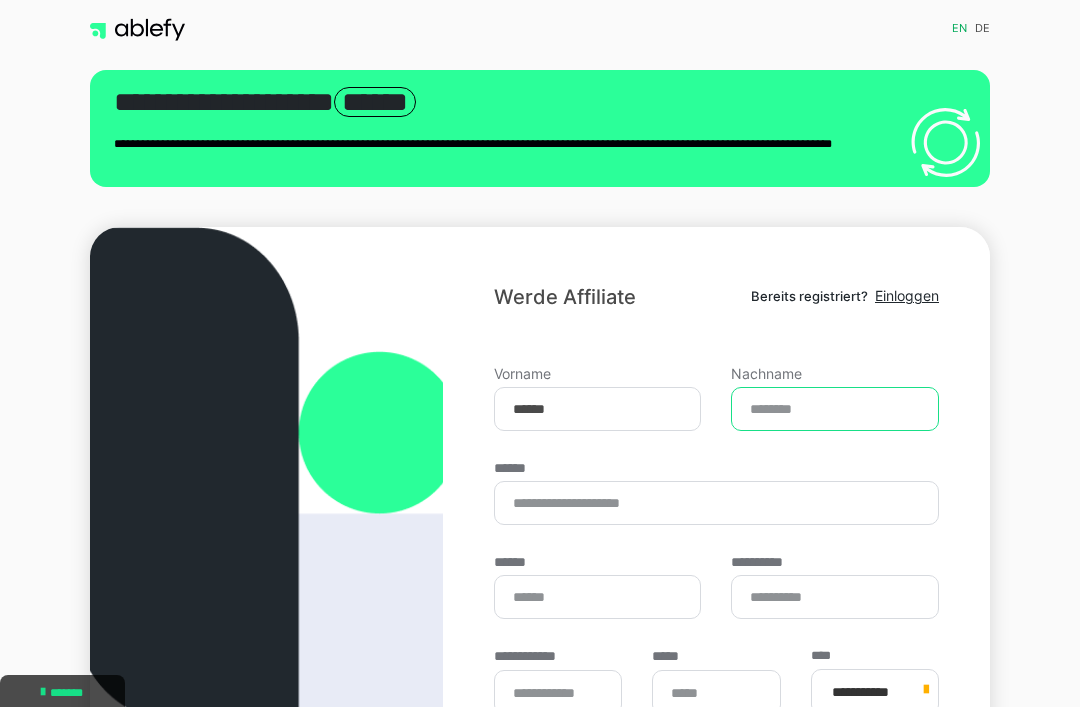 click on "Nachname" at bounding box center (835, 409) 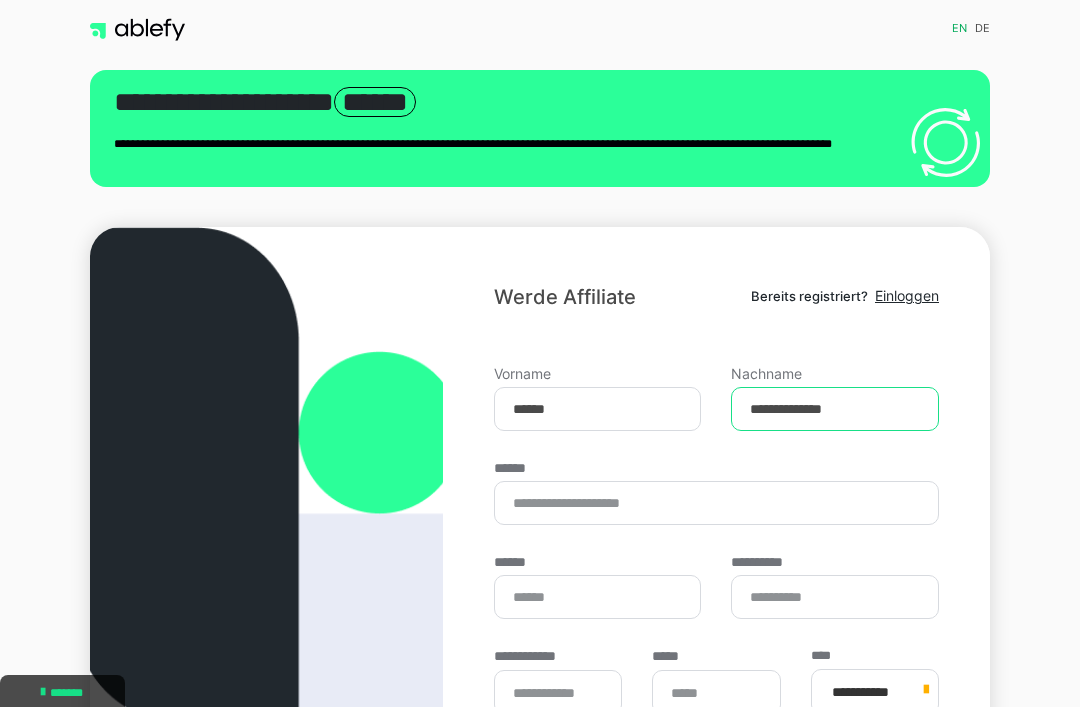 type on "**********" 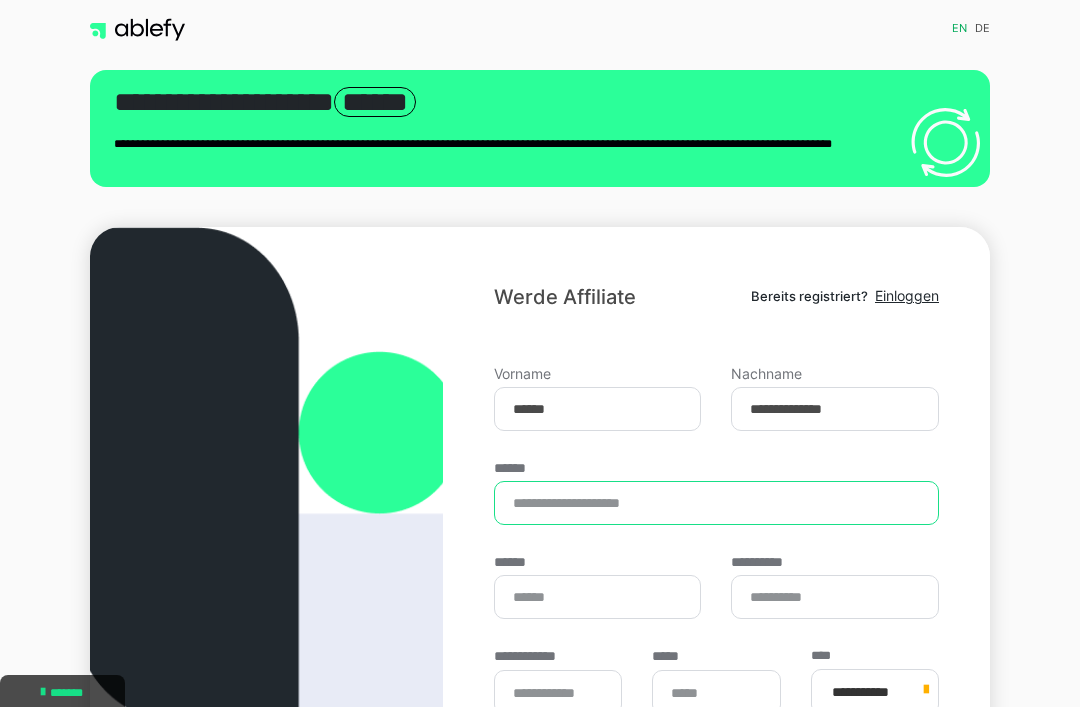 click on "******" at bounding box center [716, 503] 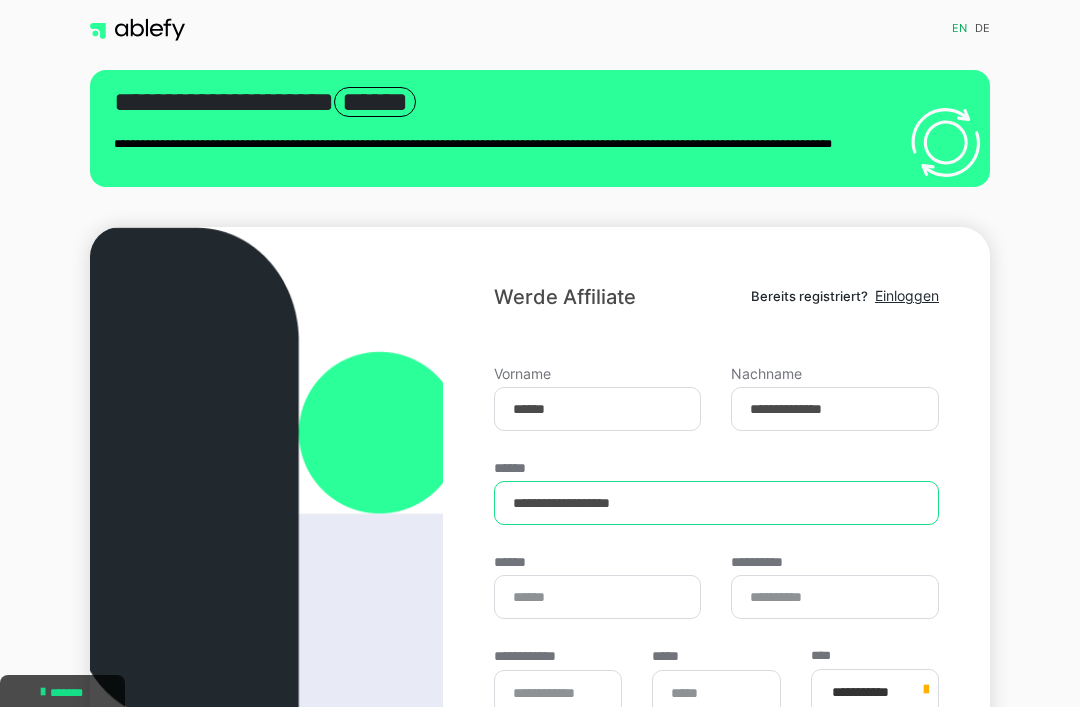 type on "**********" 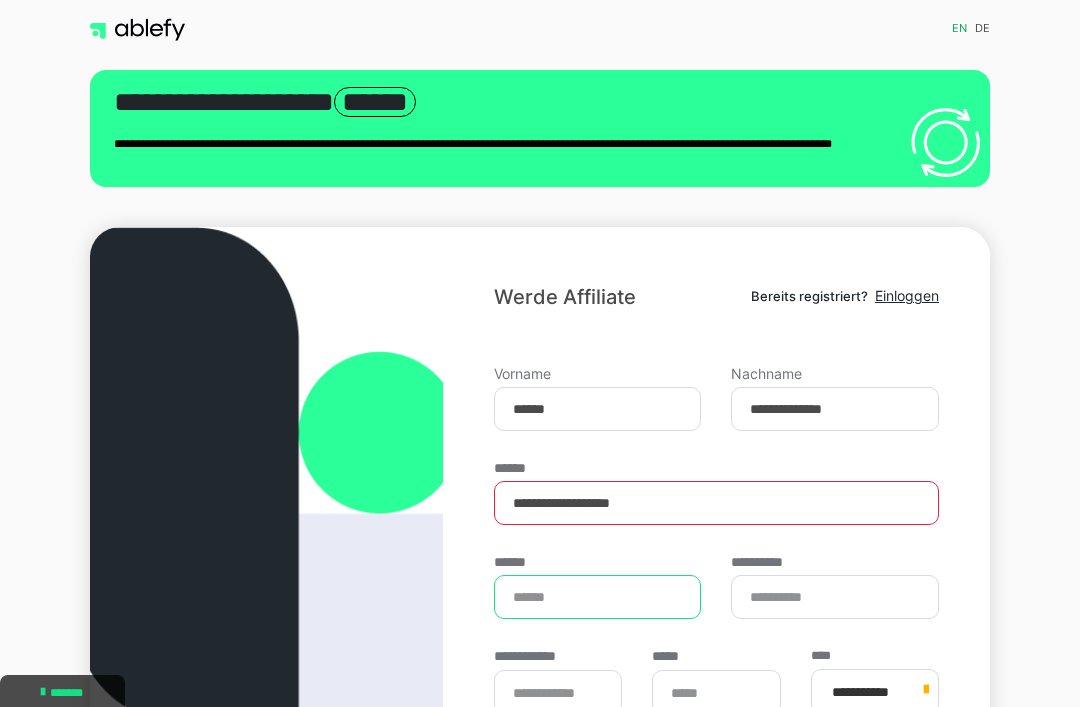 click on "******" at bounding box center (598, 597) 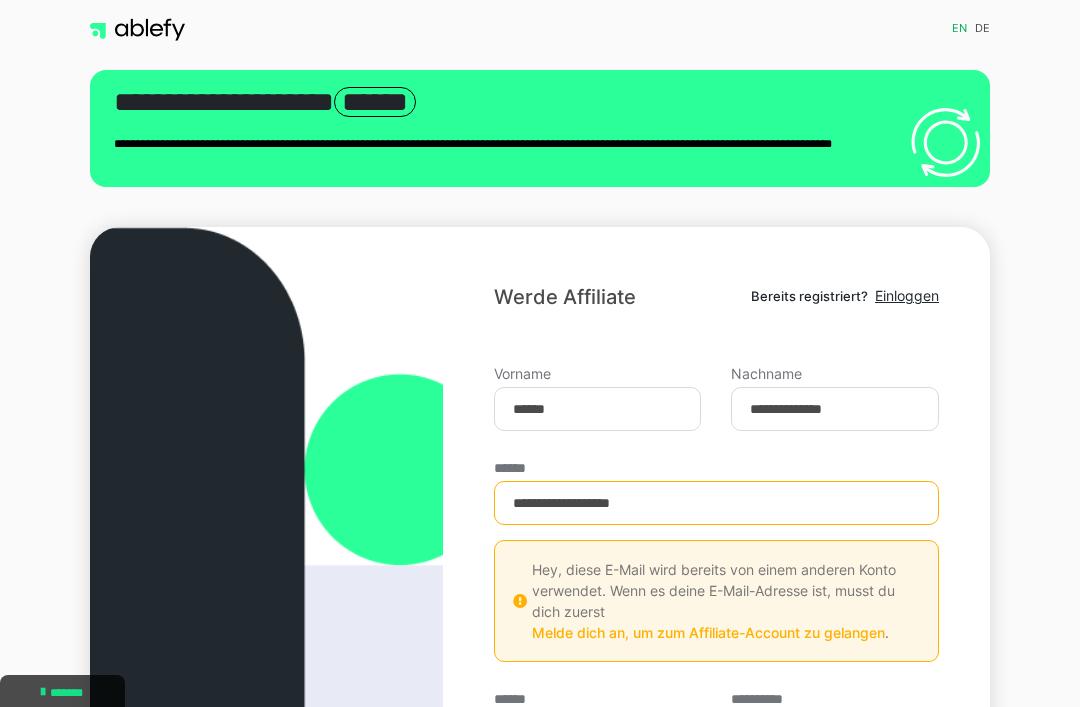 click on "Werde Affiliate Bereits registriert? Einloggen" at bounding box center (716, 297) 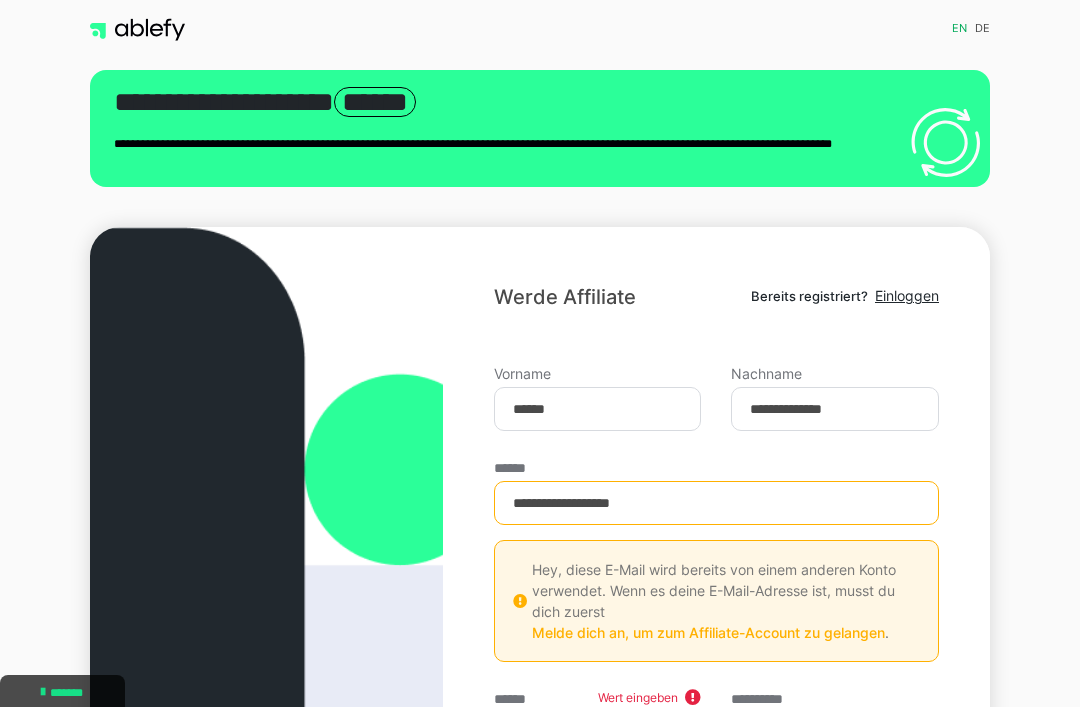 click on "Bereits registriert?" at bounding box center (809, 296) 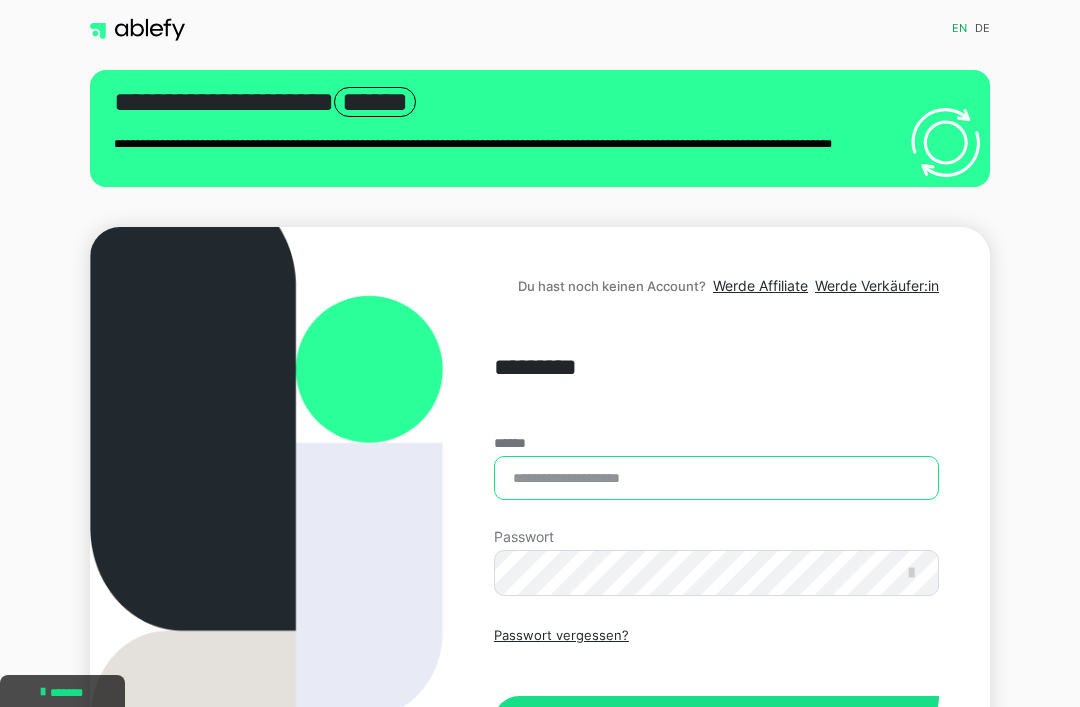 click on "******" at bounding box center [716, 478] 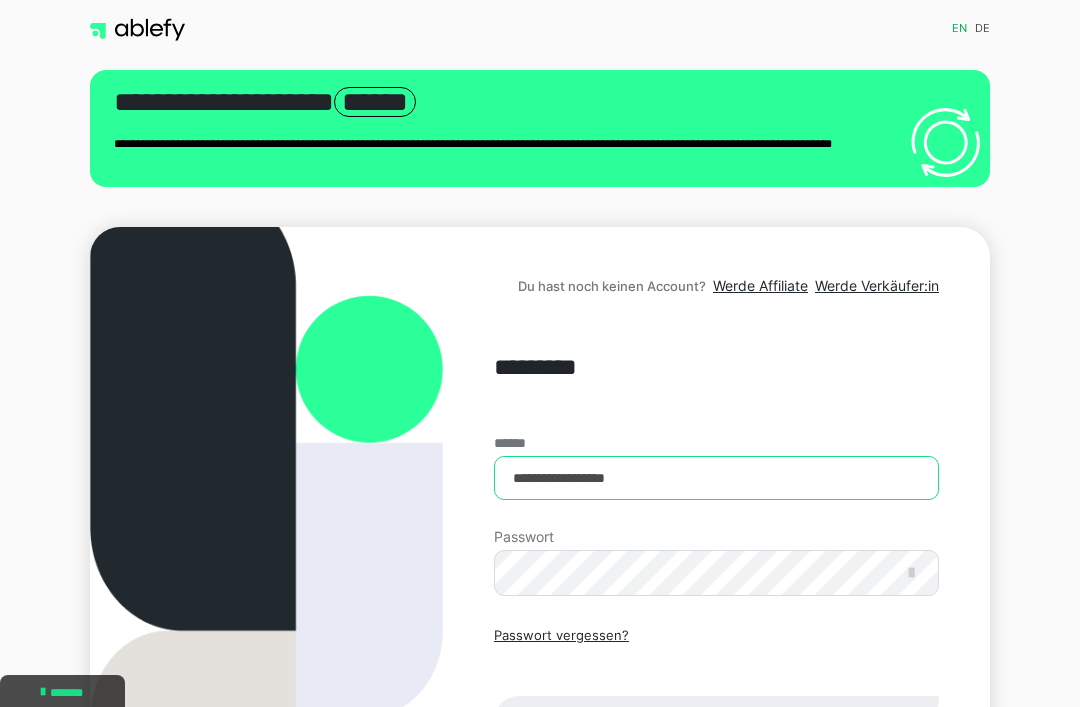 type on "**********" 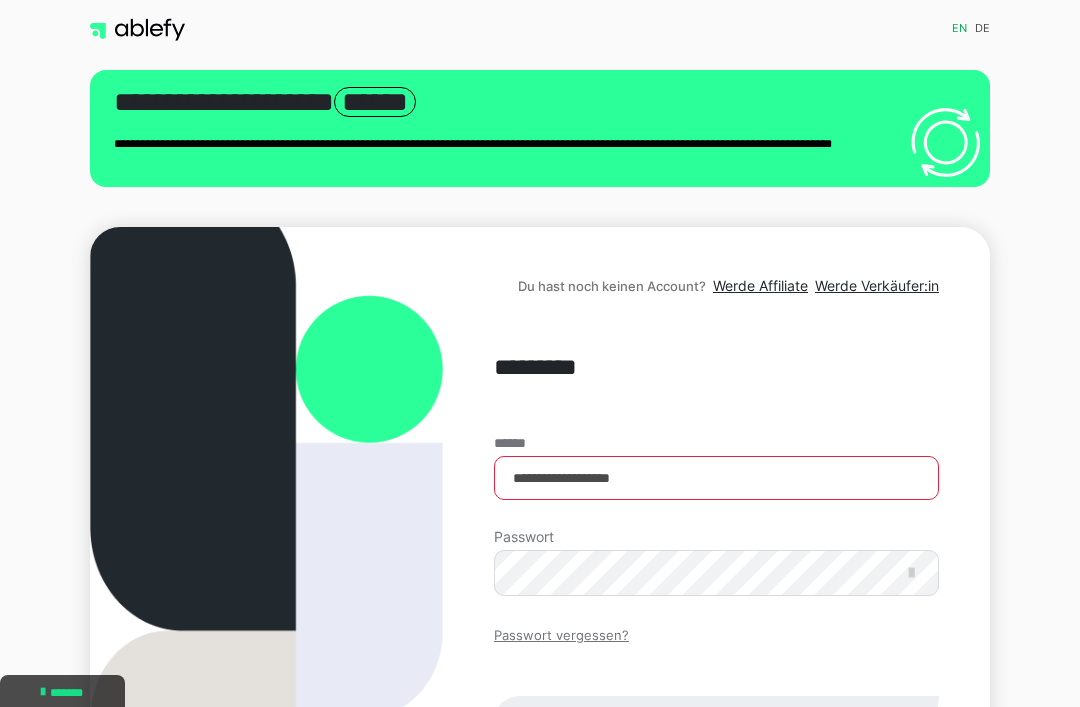 click on "Passwort vergessen?" at bounding box center (561, 636) 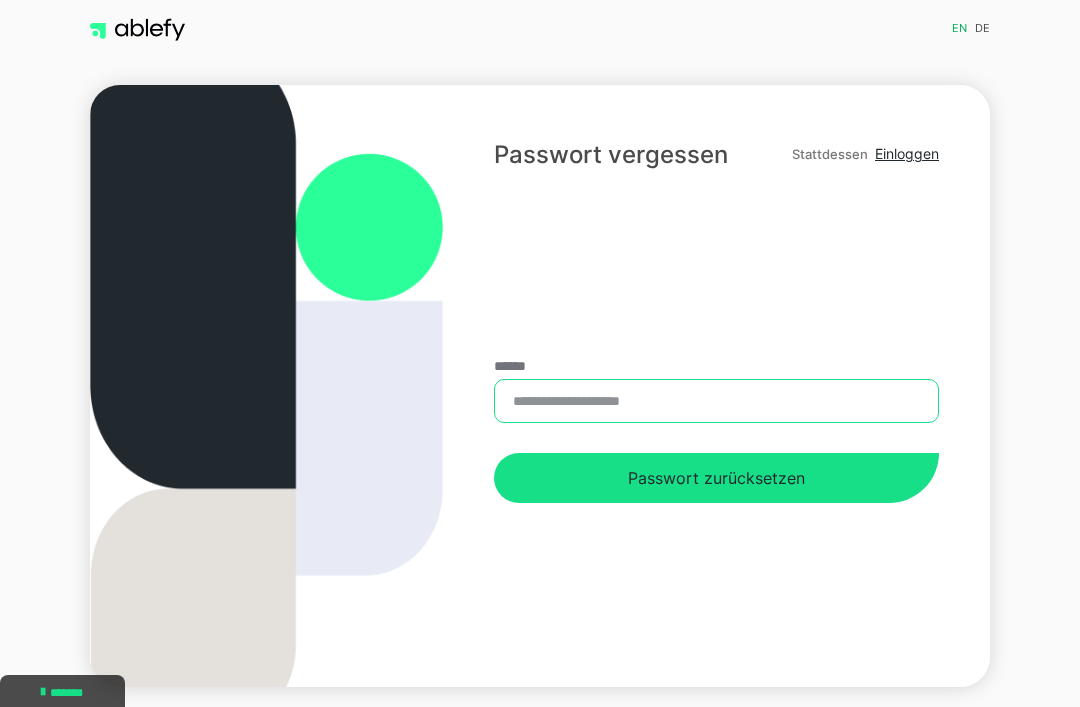 click on "******" at bounding box center [716, 401] 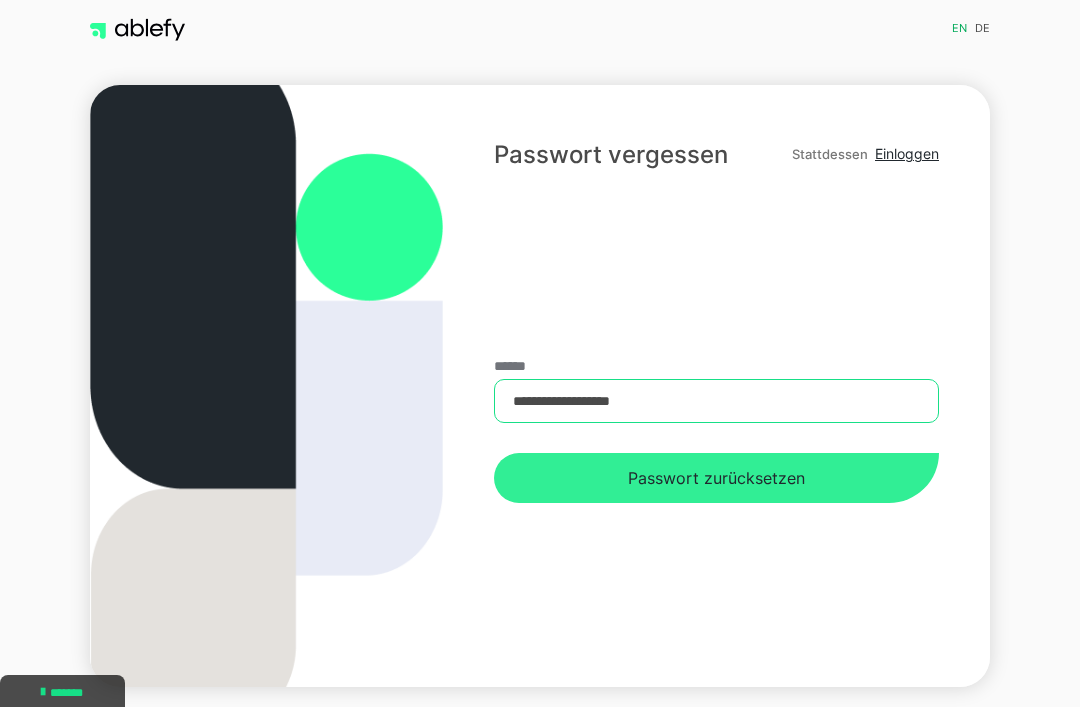 type on "**********" 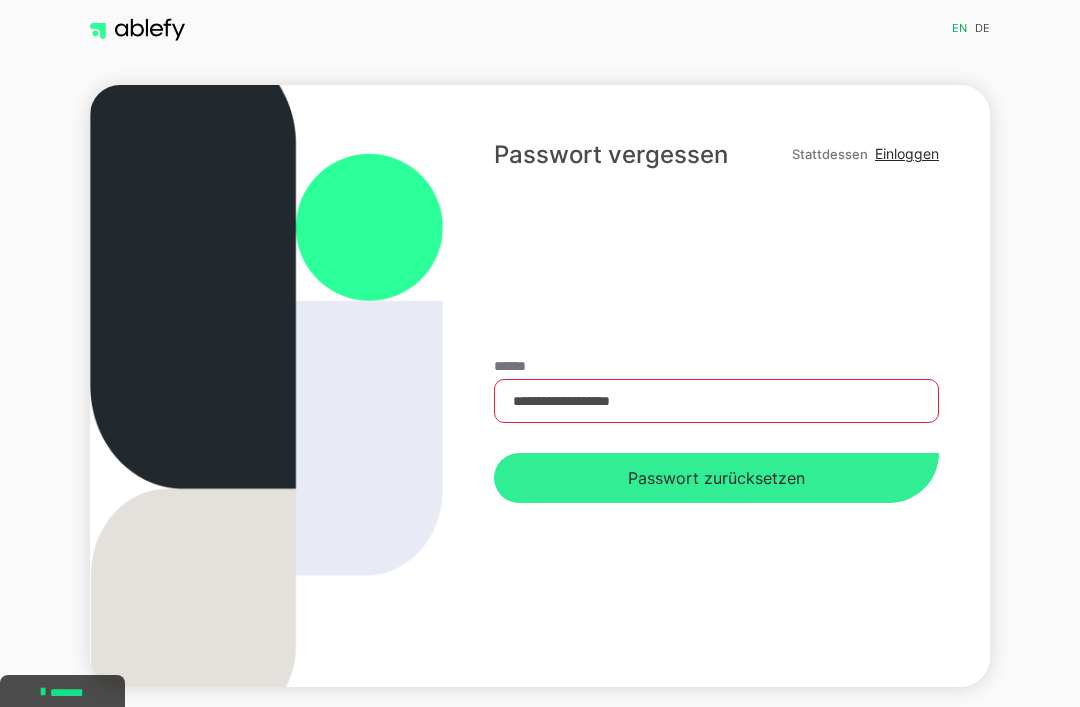 click on "Passwort zurücksetzen" at bounding box center [716, 478] 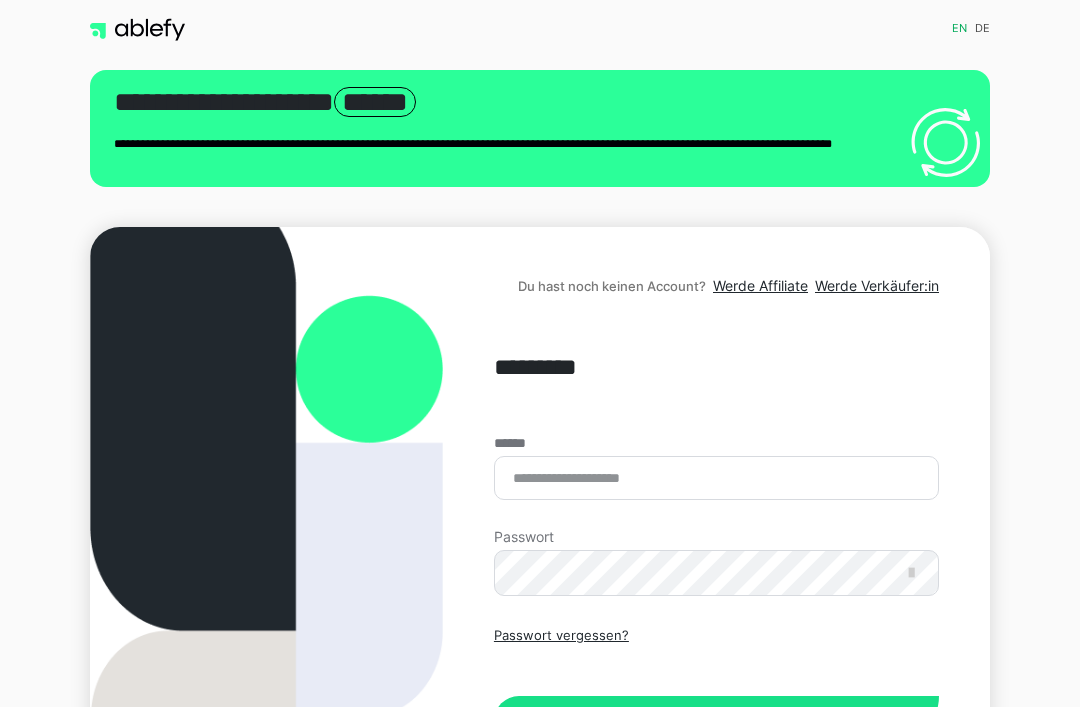 scroll, scrollTop: 0, scrollLeft: 0, axis: both 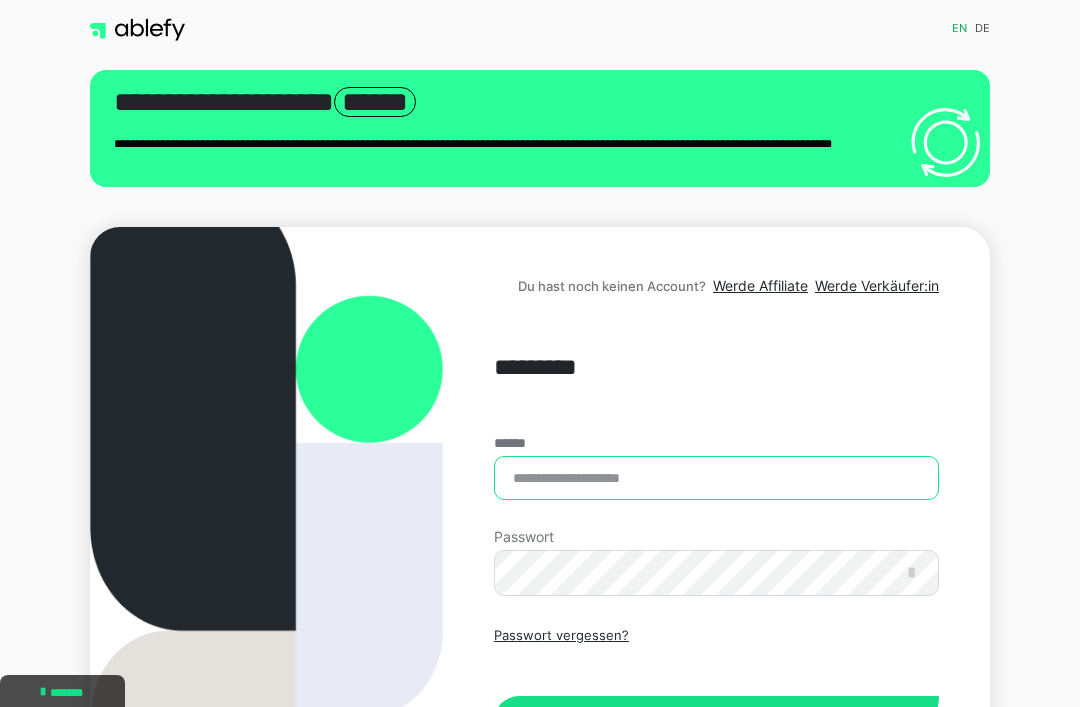 click on "******" at bounding box center (716, 478) 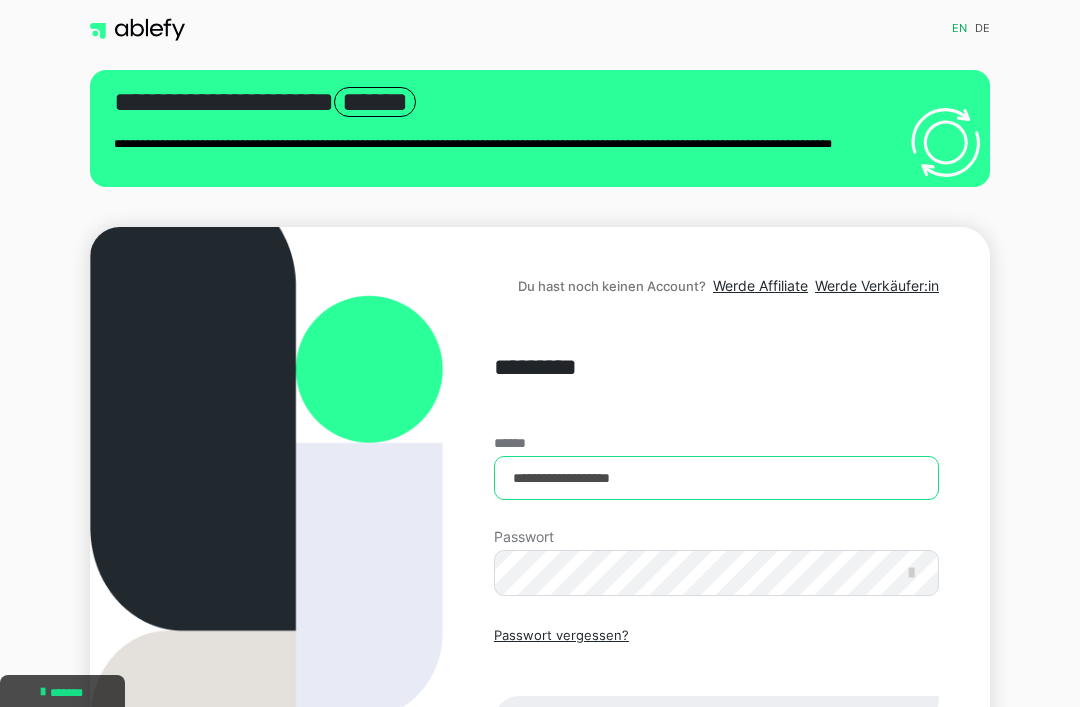 type on "**********" 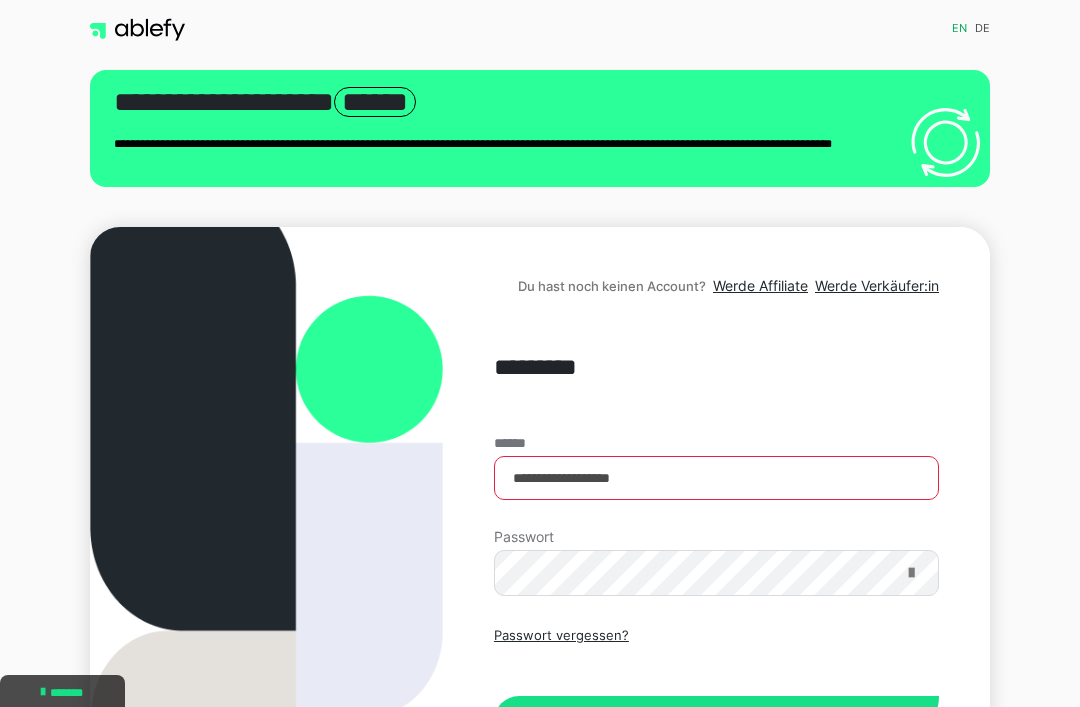 click at bounding box center [911, 573] 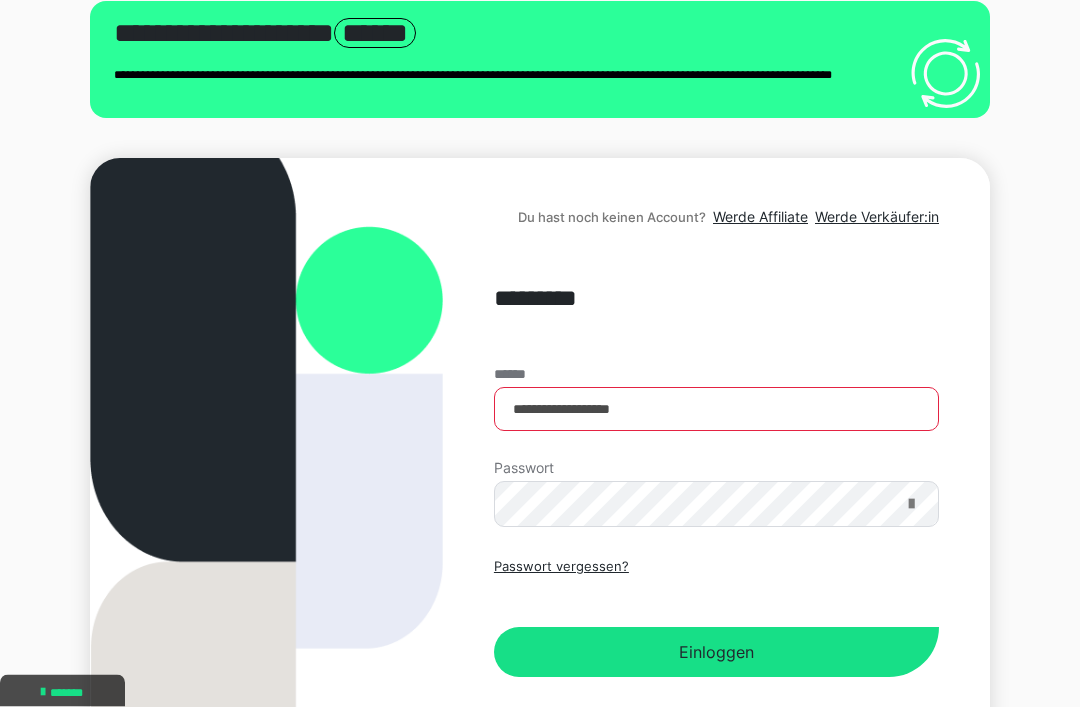 scroll, scrollTop: 146, scrollLeft: 0, axis: vertical 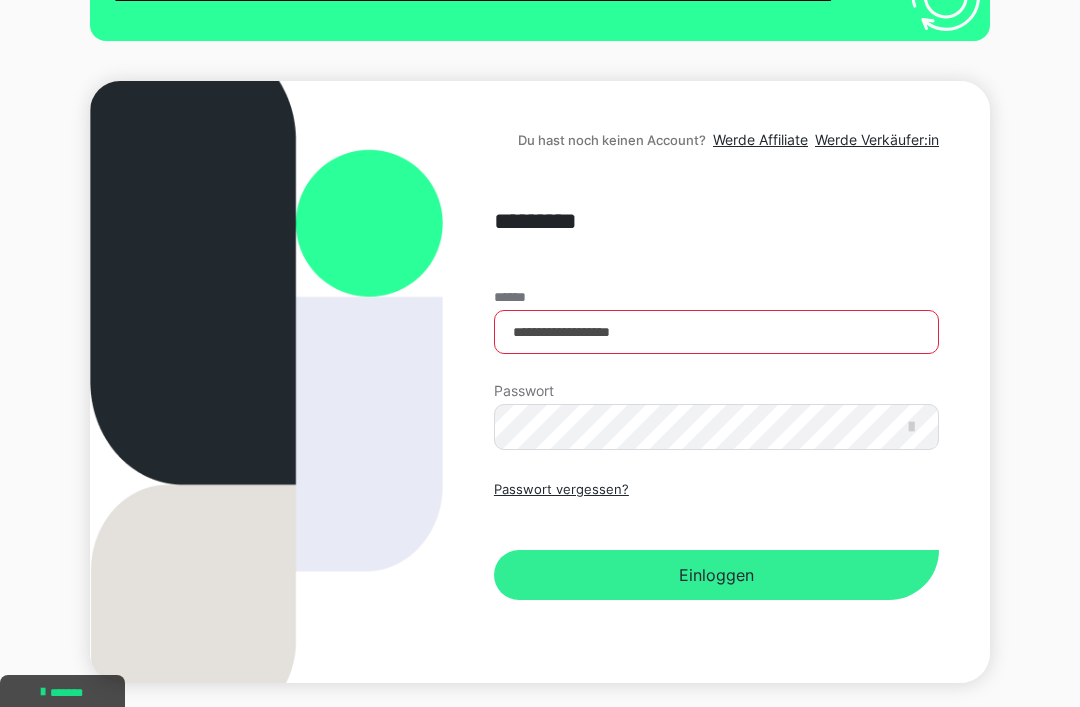 click on "Einloggen" at bounding box center (716, 575) 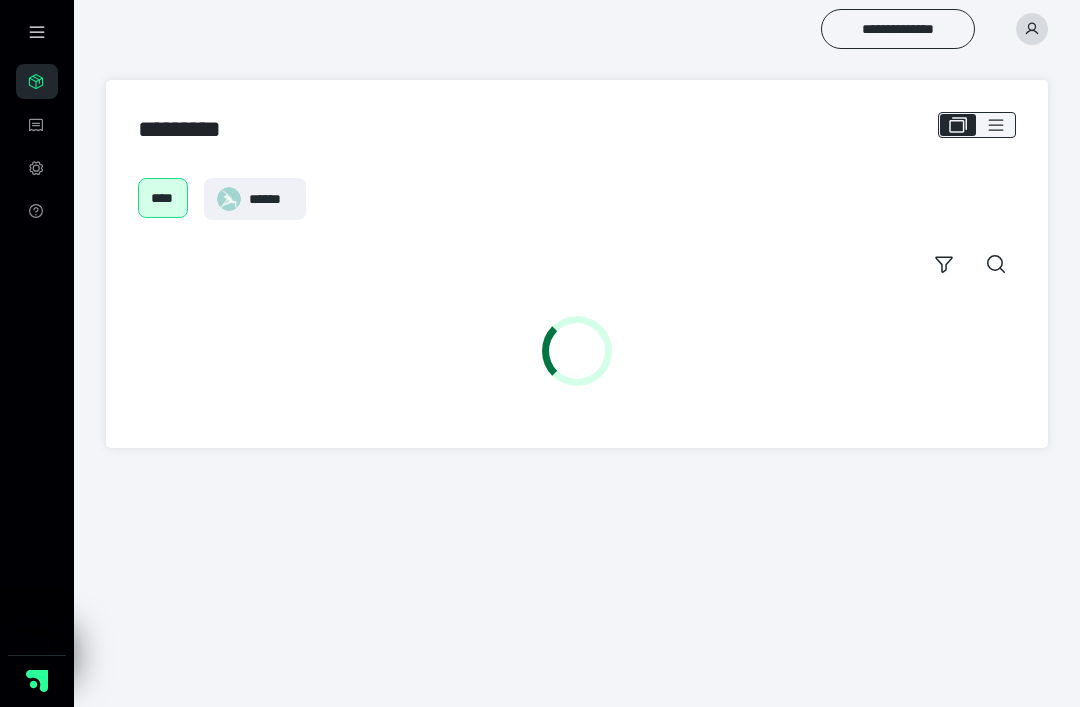 scroll, scrollTop: 0, scrollLeft: 0, axis: both 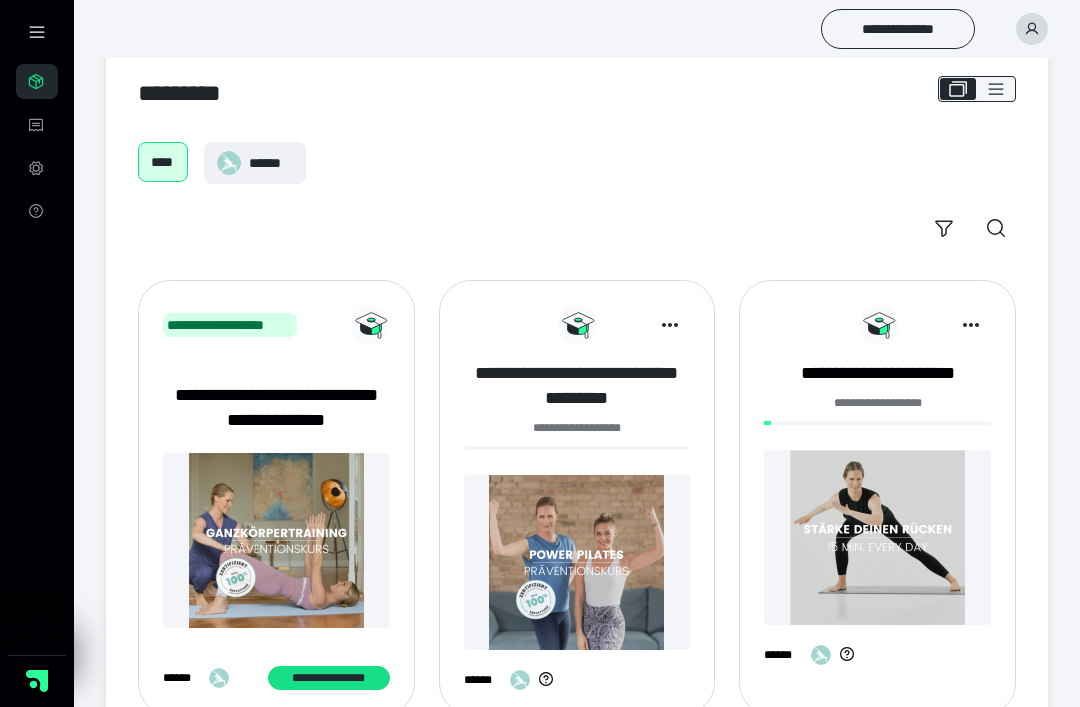 click on "**********" at bounding box center (577, 386) 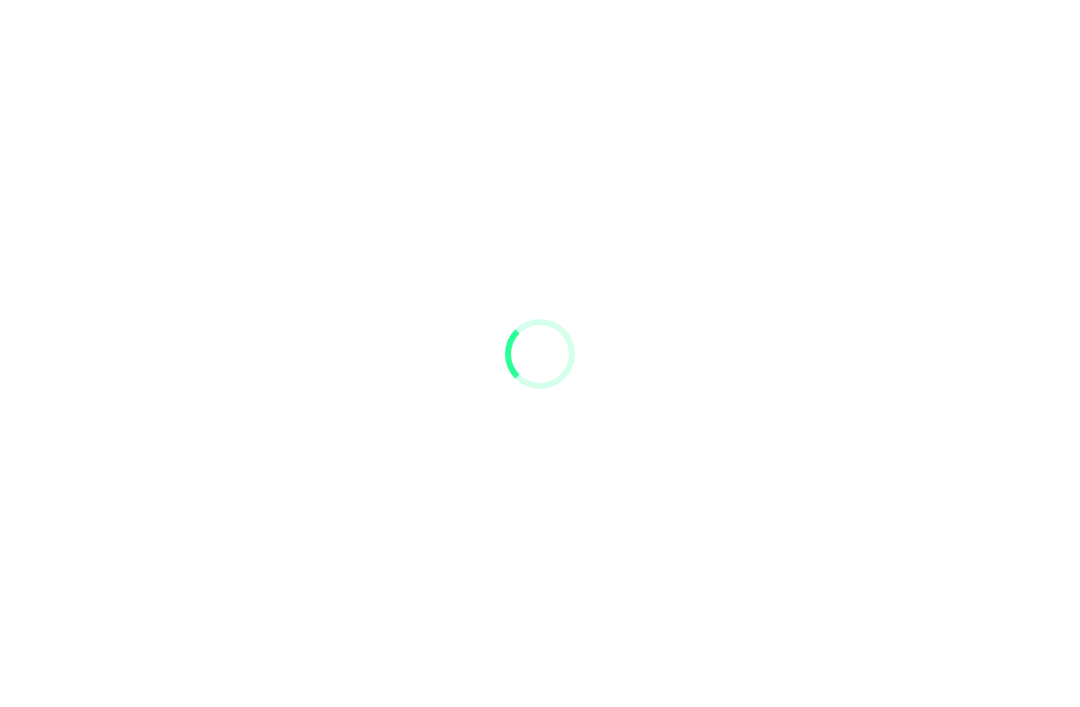 scroll, scrollTop: 0, scrollLeft: 0, axis: both 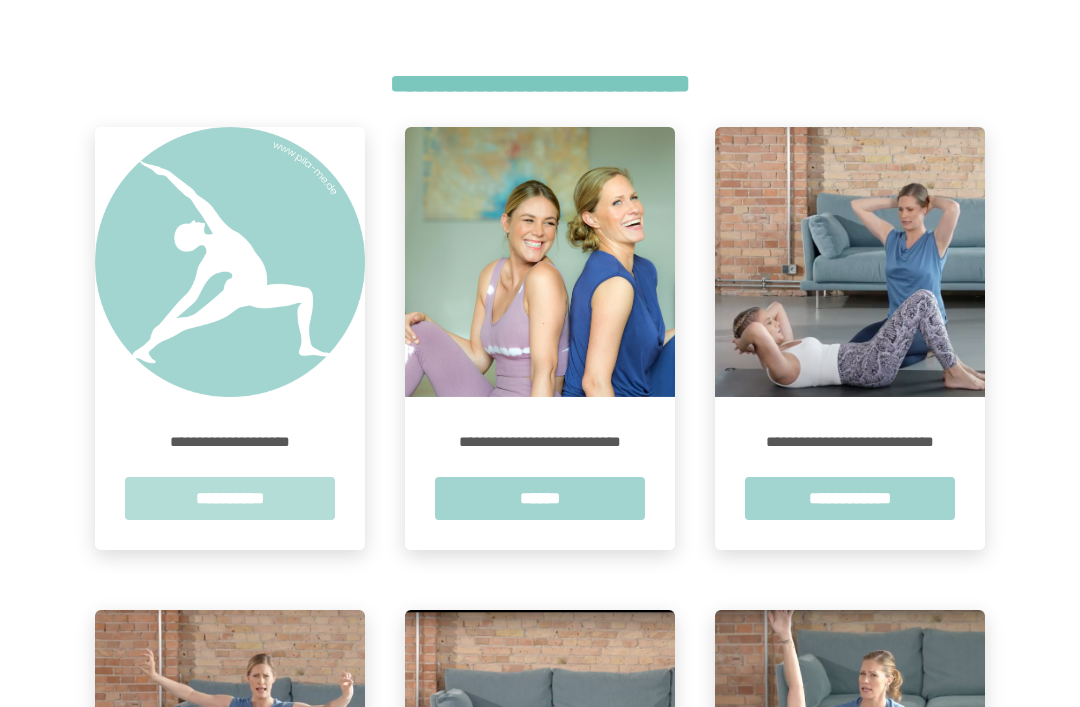 click on "**********" at bounding box center [230, 498] 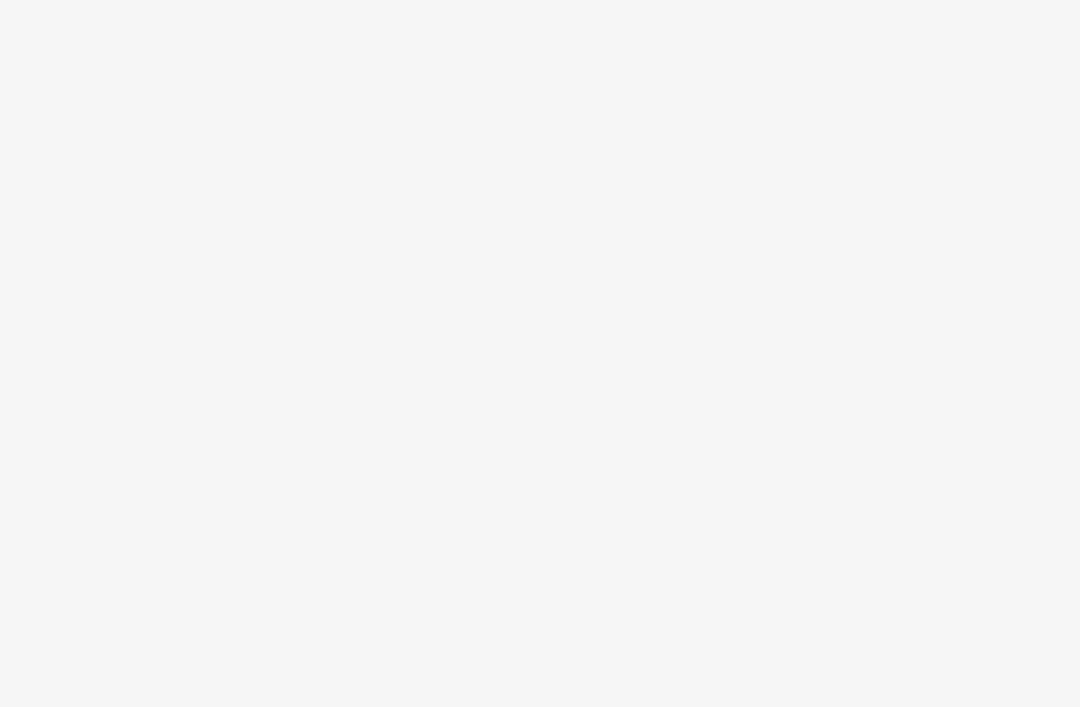 scroll, scrollTop: 1412, scrollLeft: 0, axis: vertical 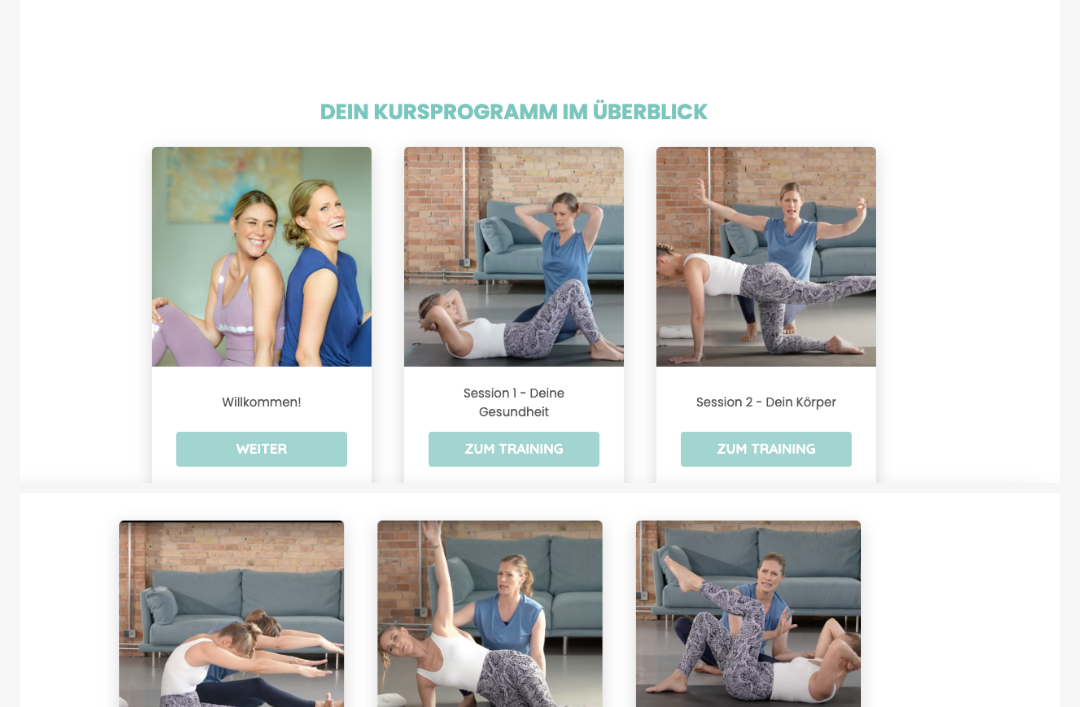 click at bounding box center (540, 221) 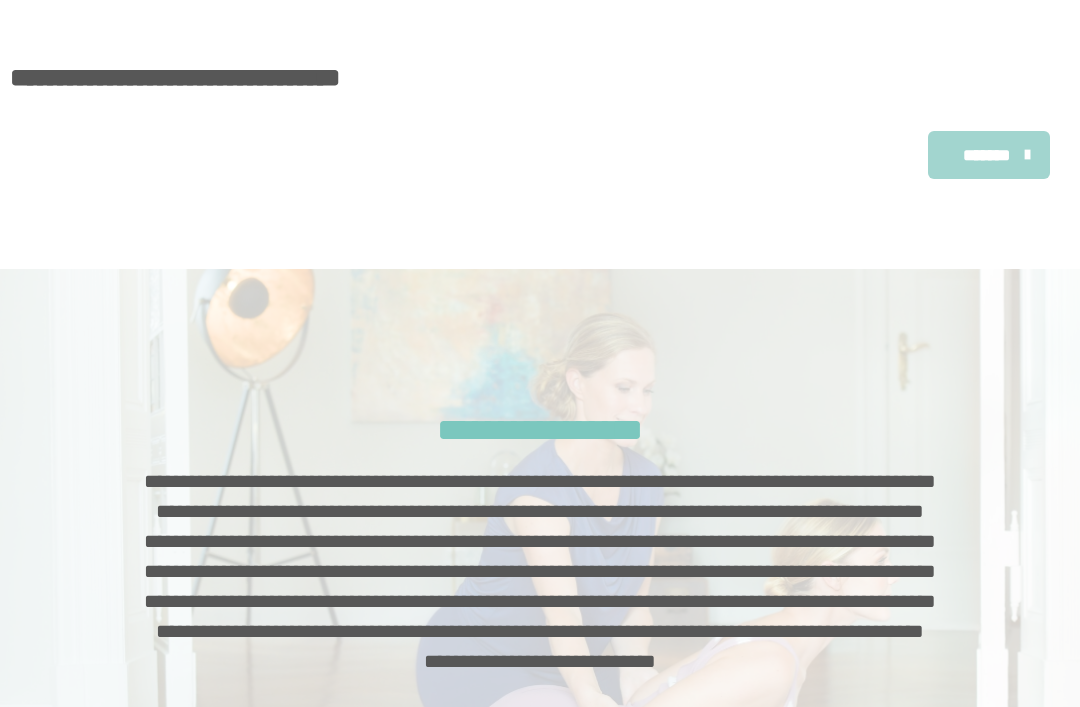 scroll, scrollTop: 0, scrollLeft: 0, axis: both 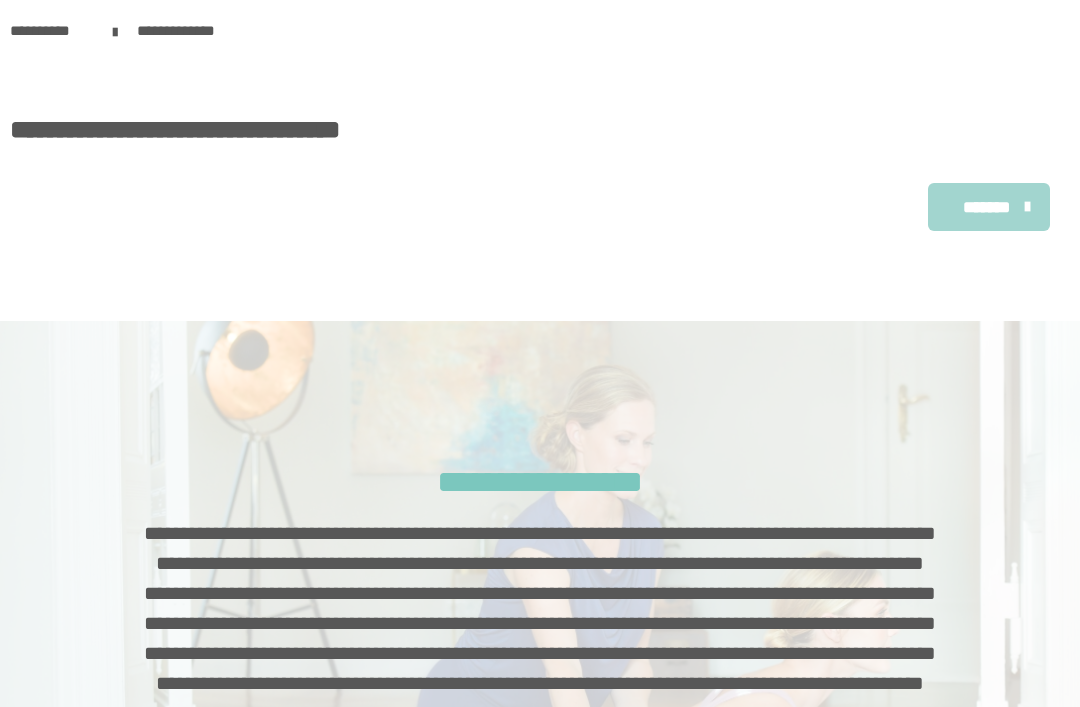 click on "*******" at bounding box center [986, 207] 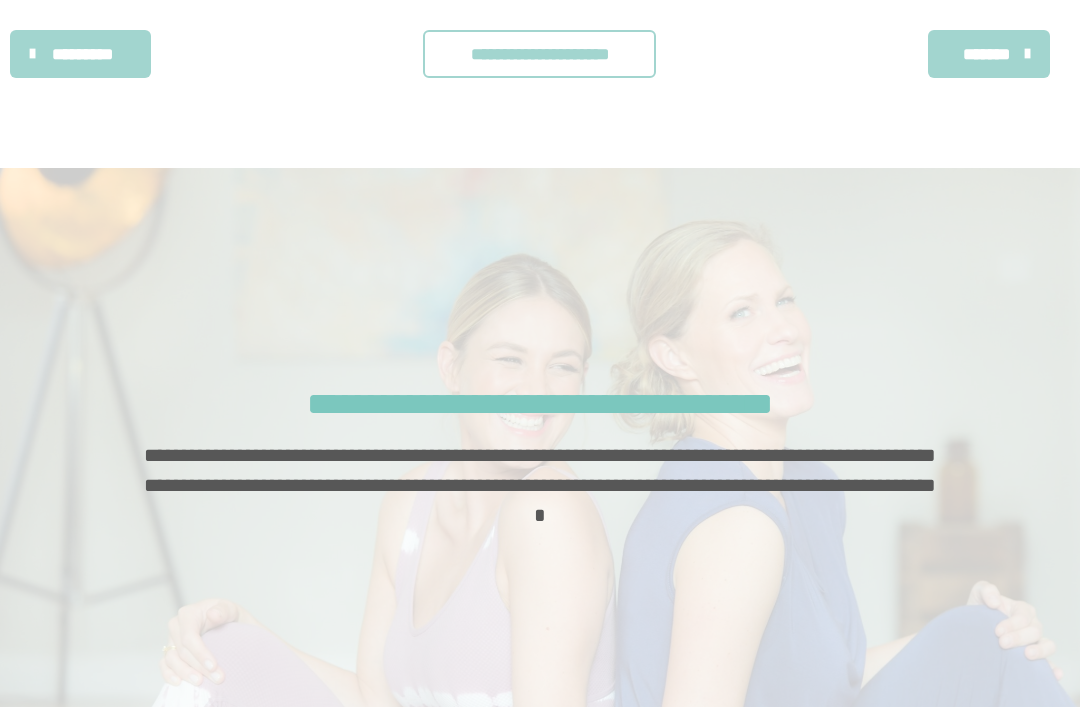 scroll, scrollTop: 0, scrollLeft: 0, axis: both 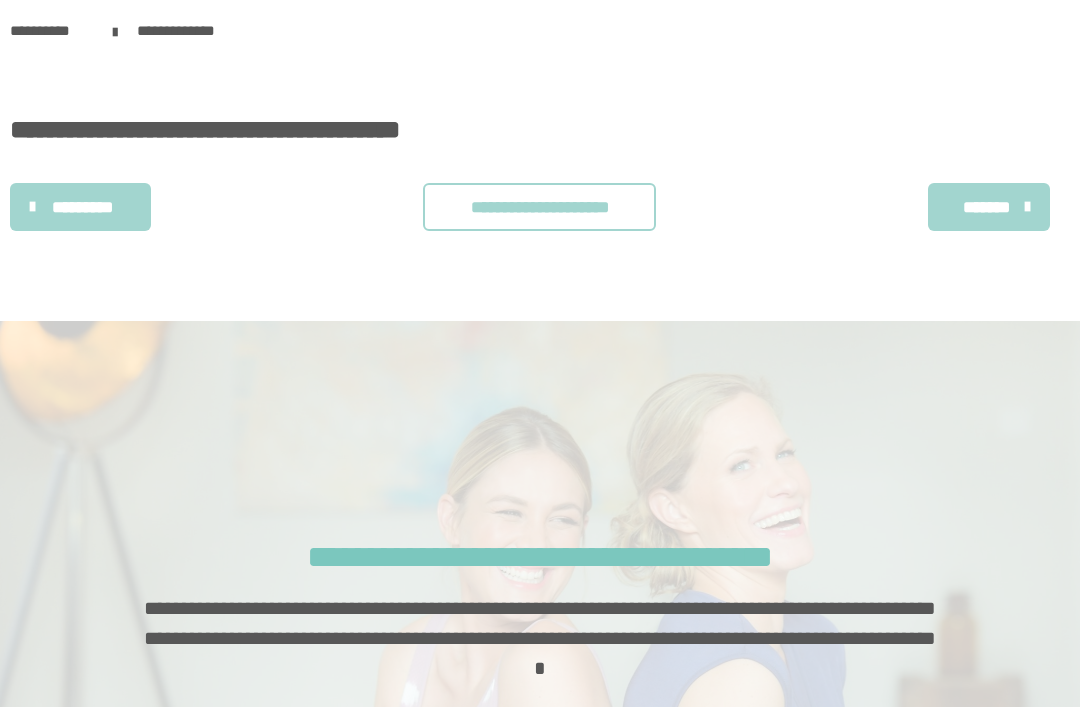 click on "**********" at bounding box center [539, 207] 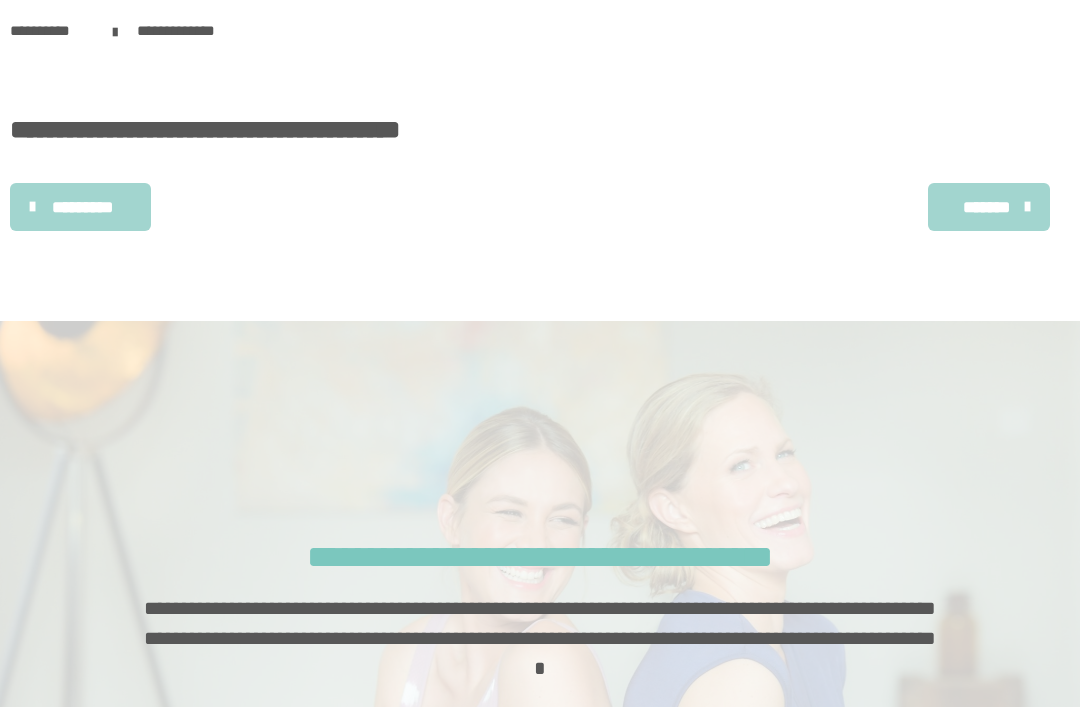 click on "*******" at bounding box center (986, 207) 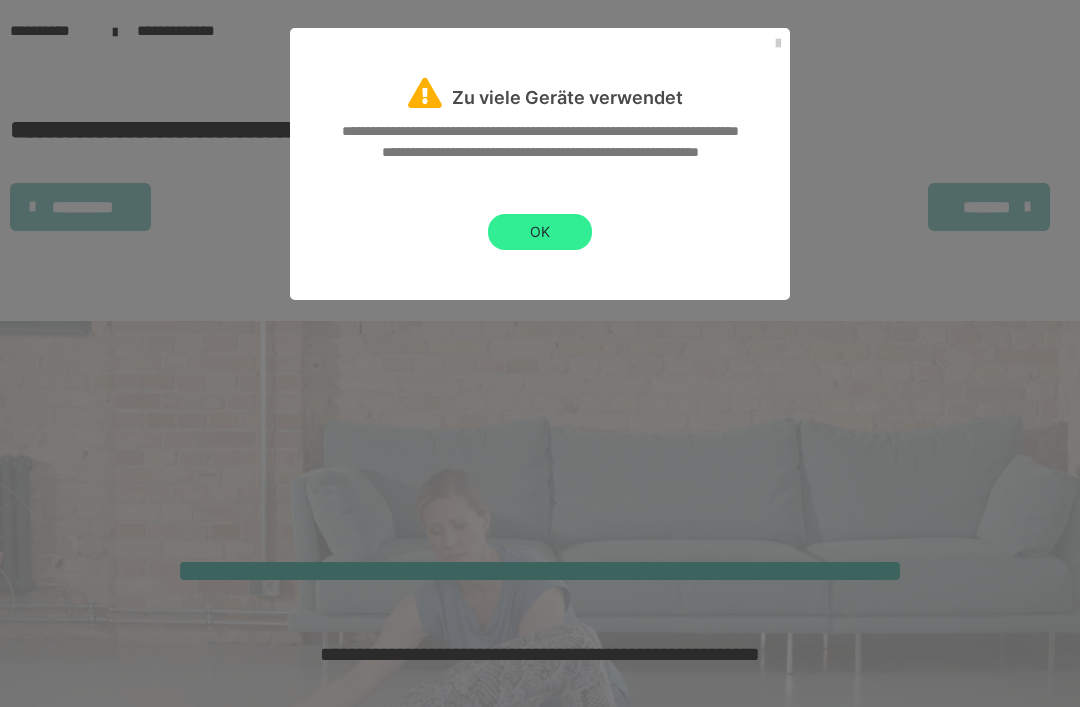 click on "OK" at bounding box center [540, 232] 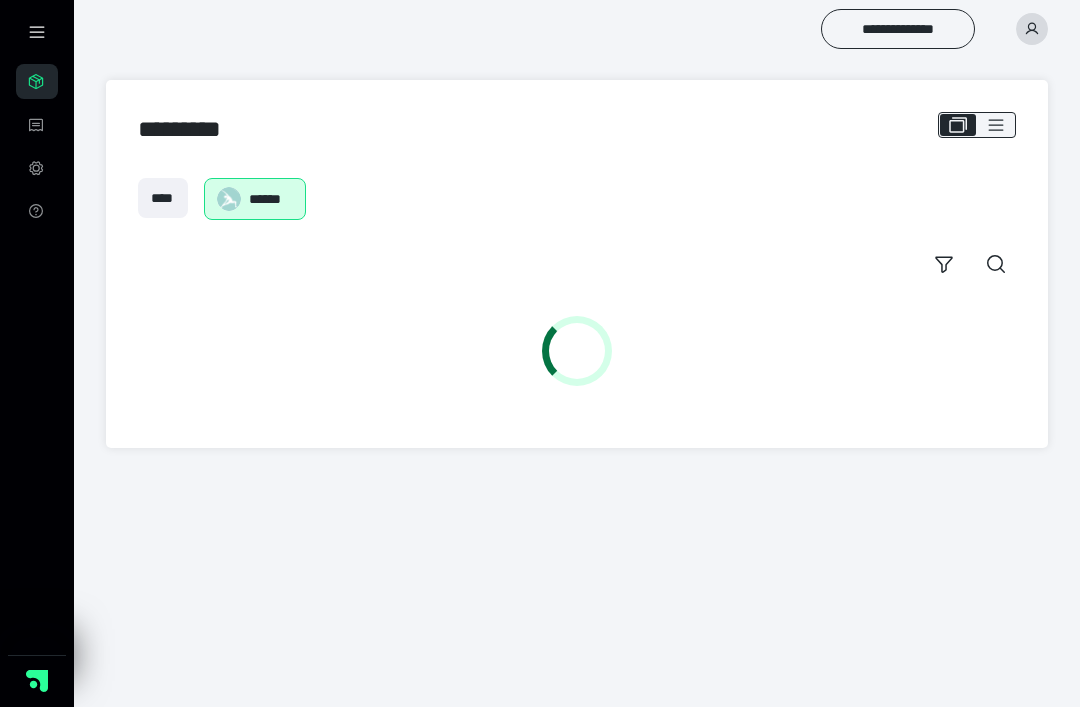 scroll, scrollTop: 0, scrollLeft: 0, axis: both 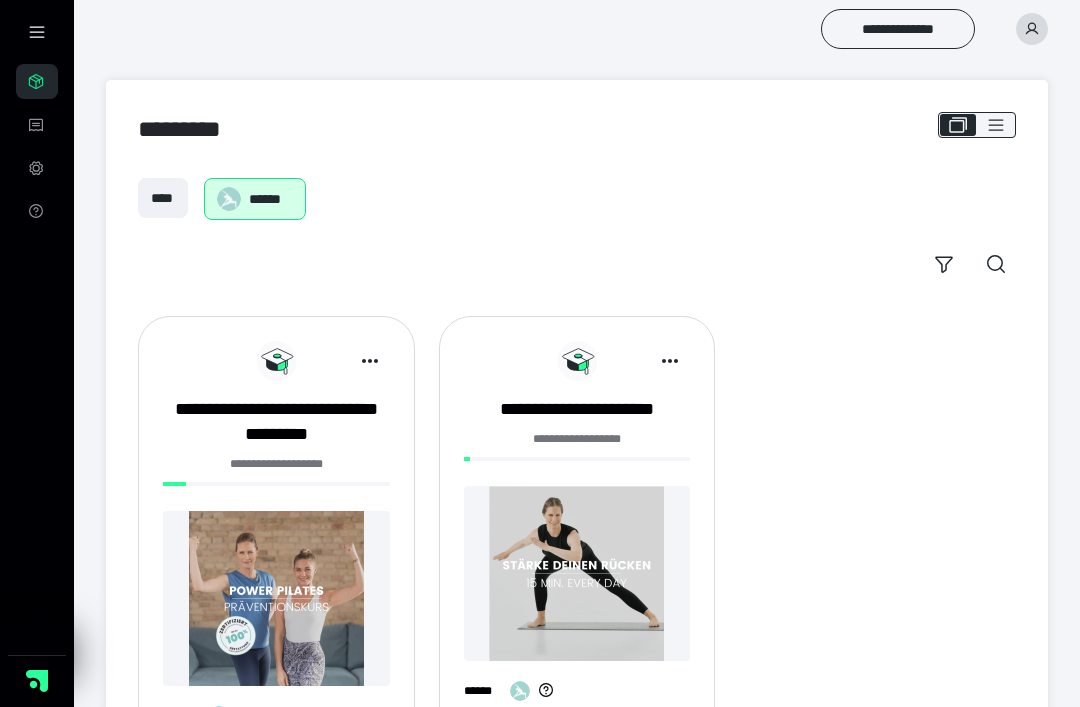 click at bounding box center [276, 598] 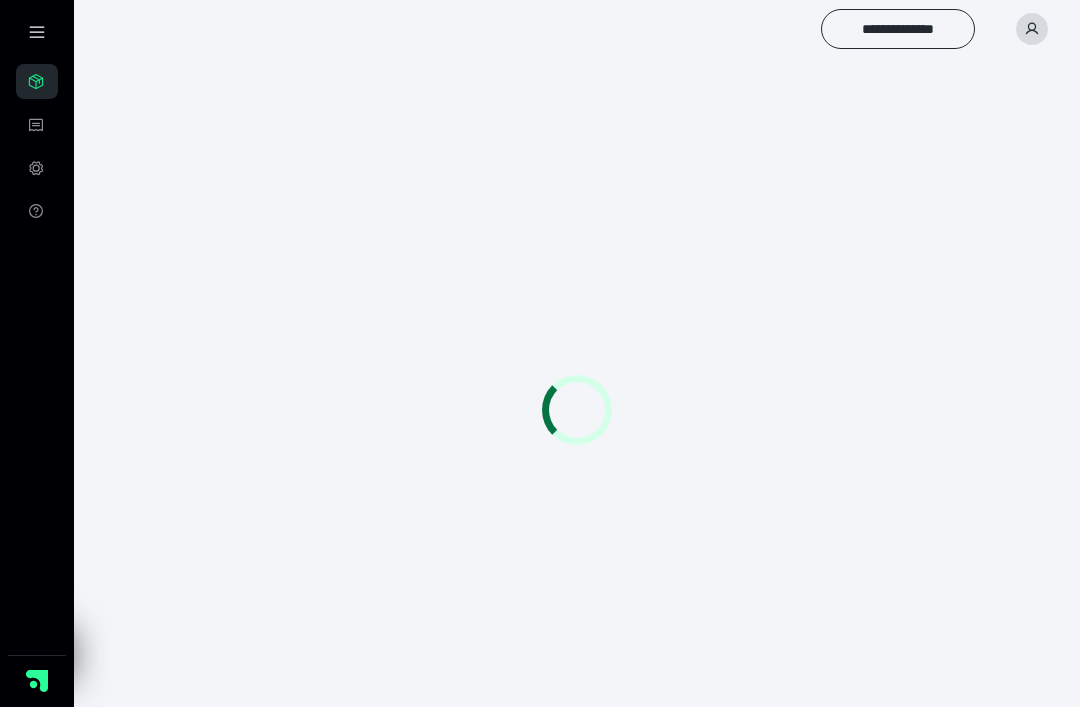 scroll, scrollTop: 0, scrollLeft: 0, axis: both 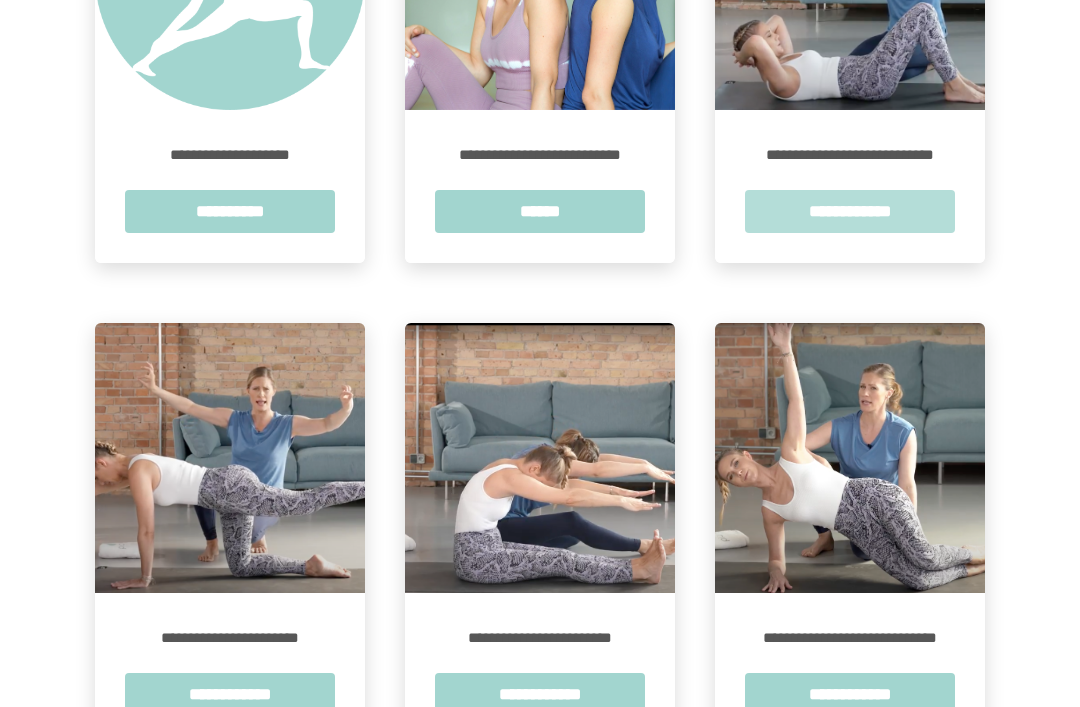 click on "**********" at bounding box center (850, 211) 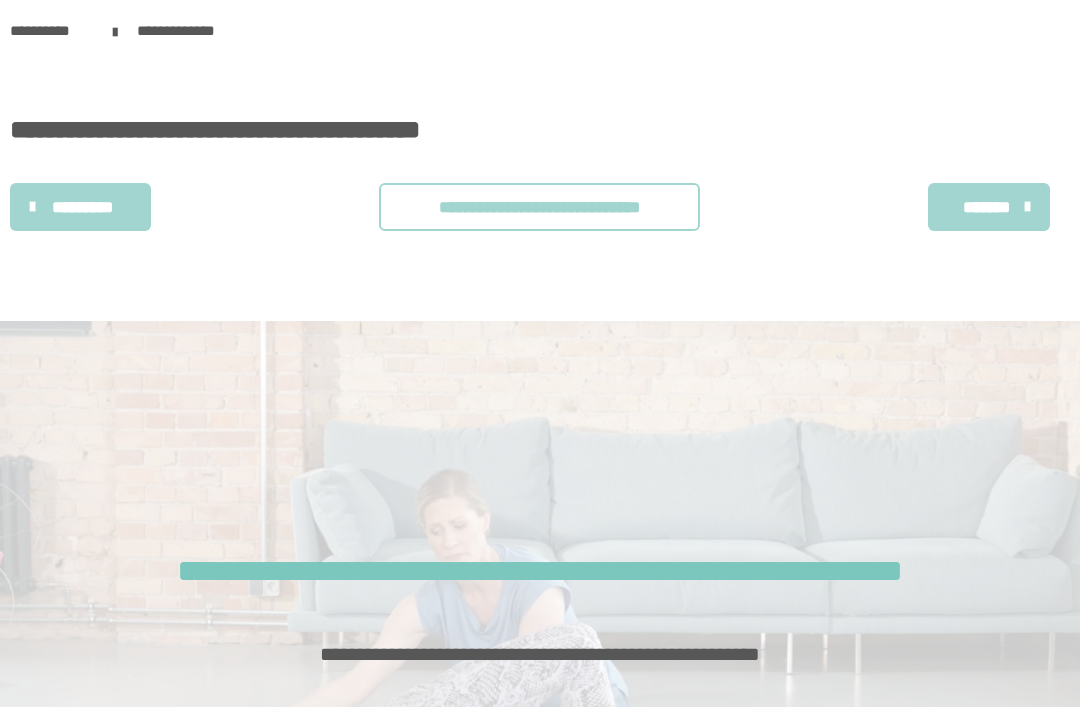 click on "**********" at bounding box center (539, 207) 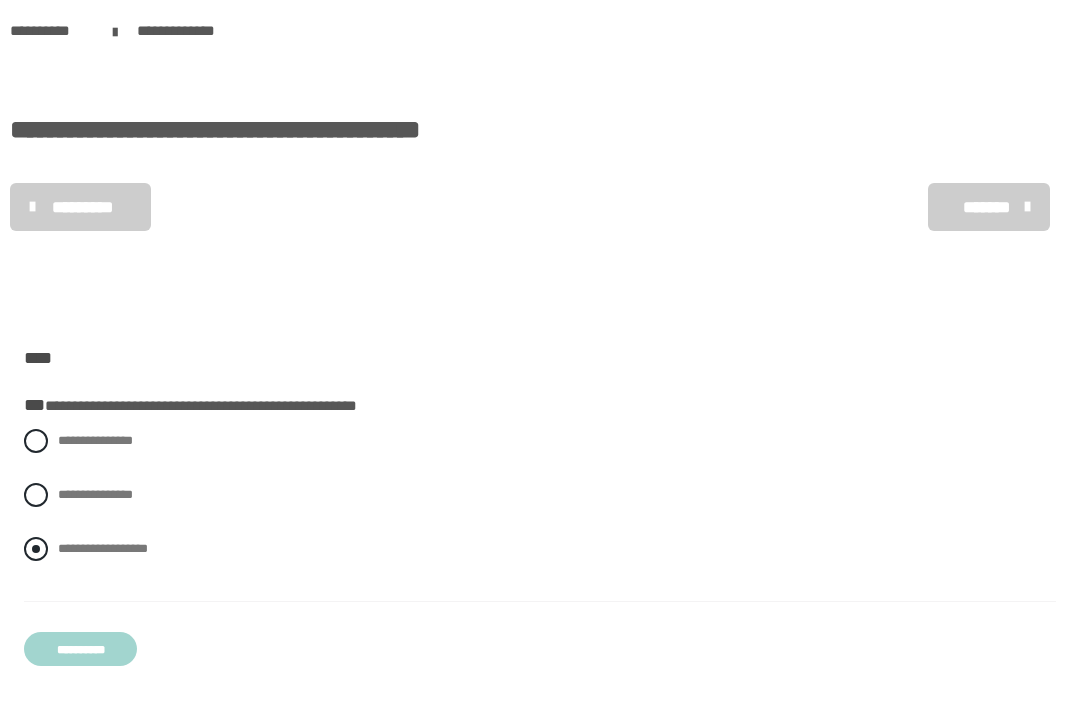 click on "**********" at bounding box center (103, 548) 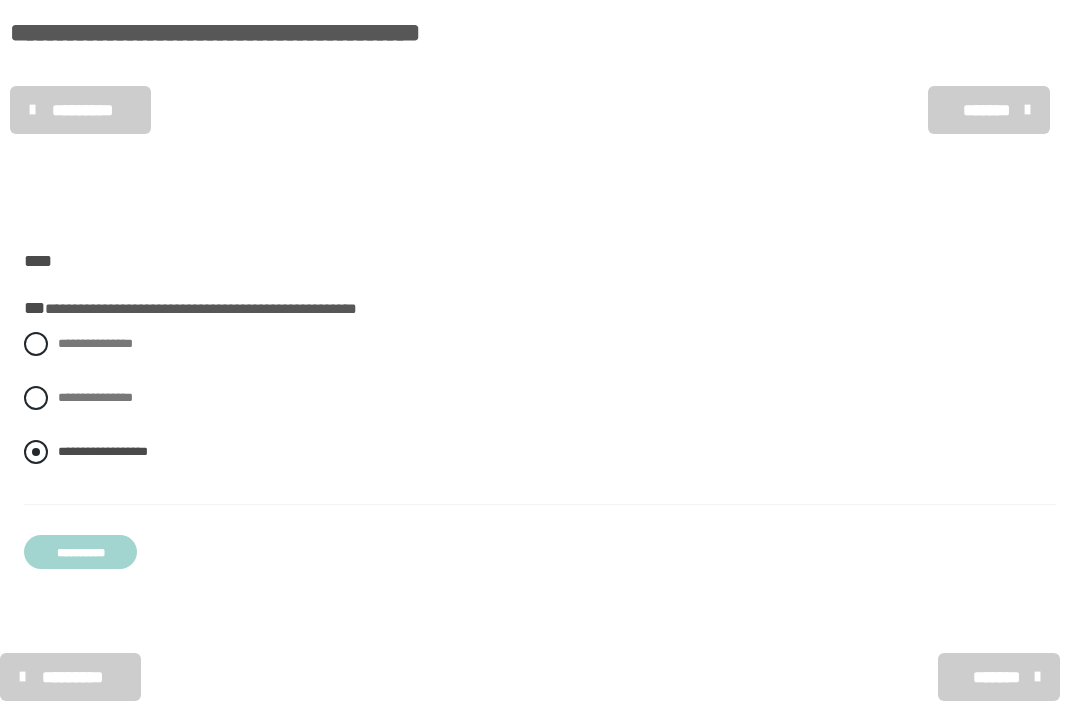 scroll, scrollTop: 351, scrollLeft: 0, axis: vertical 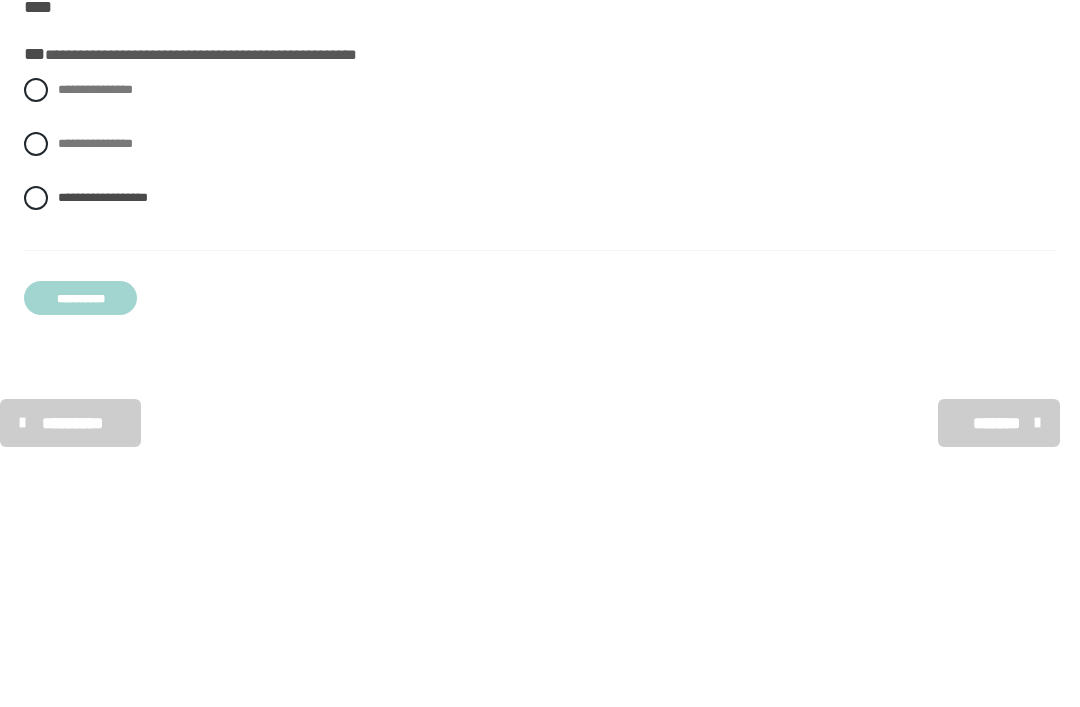 click on "**********" at bounding box center [80, 298] 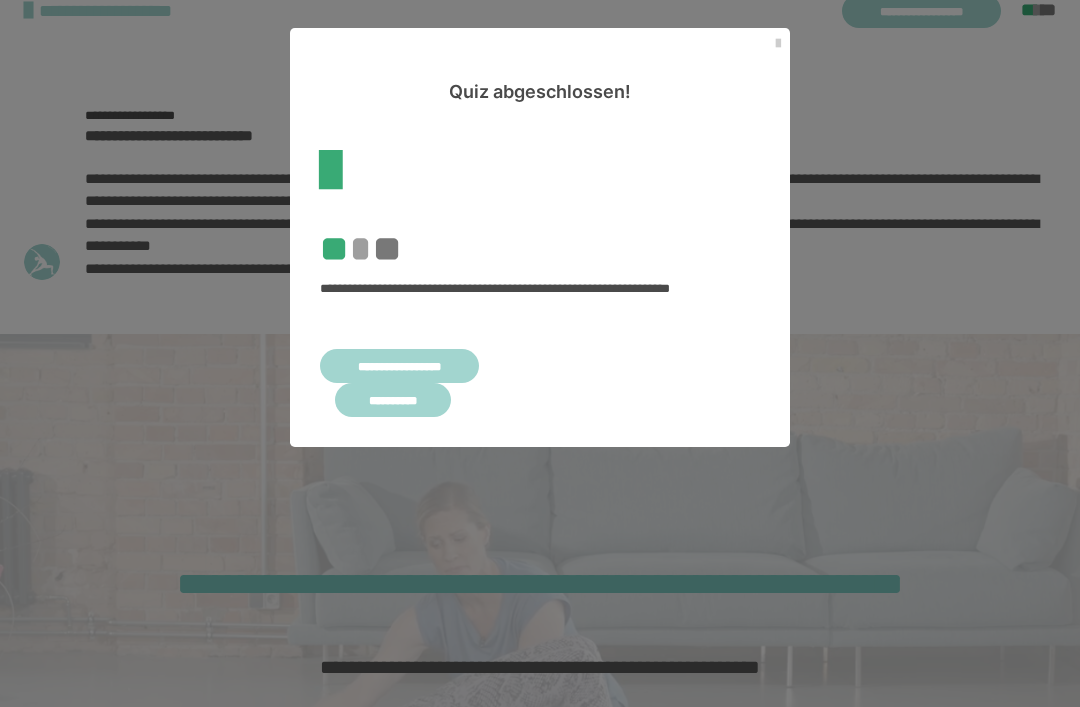 click on "**********" at bounding box center (399, 366) 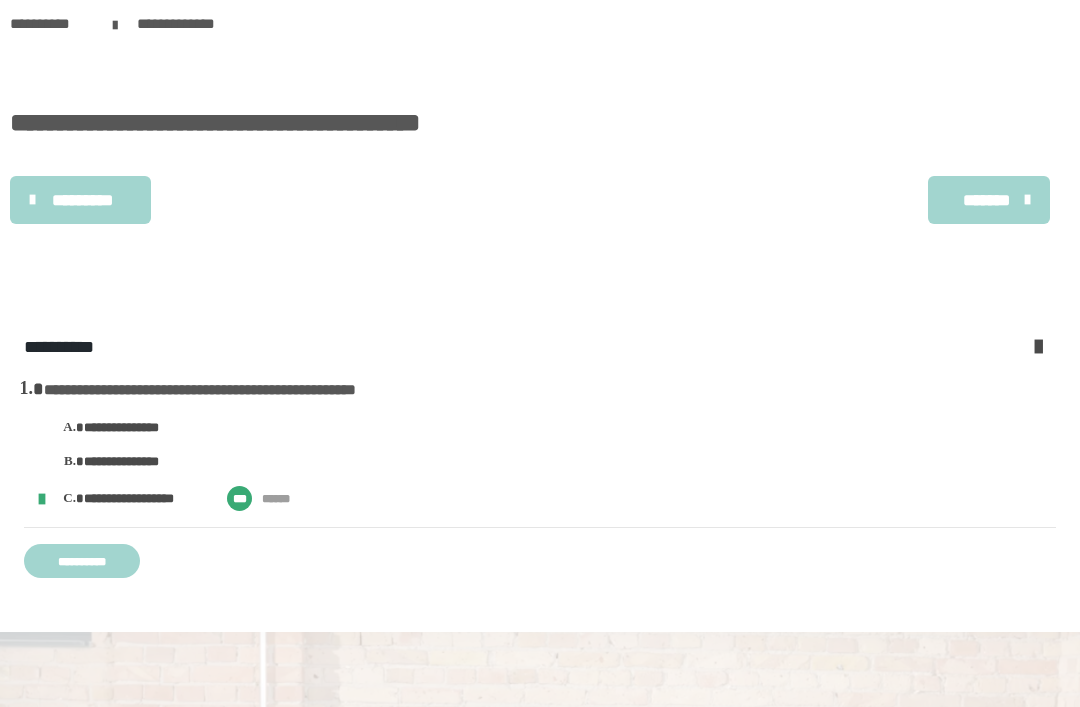 scroll, scrollTop: 0, scrollLeft: 0, axis: both 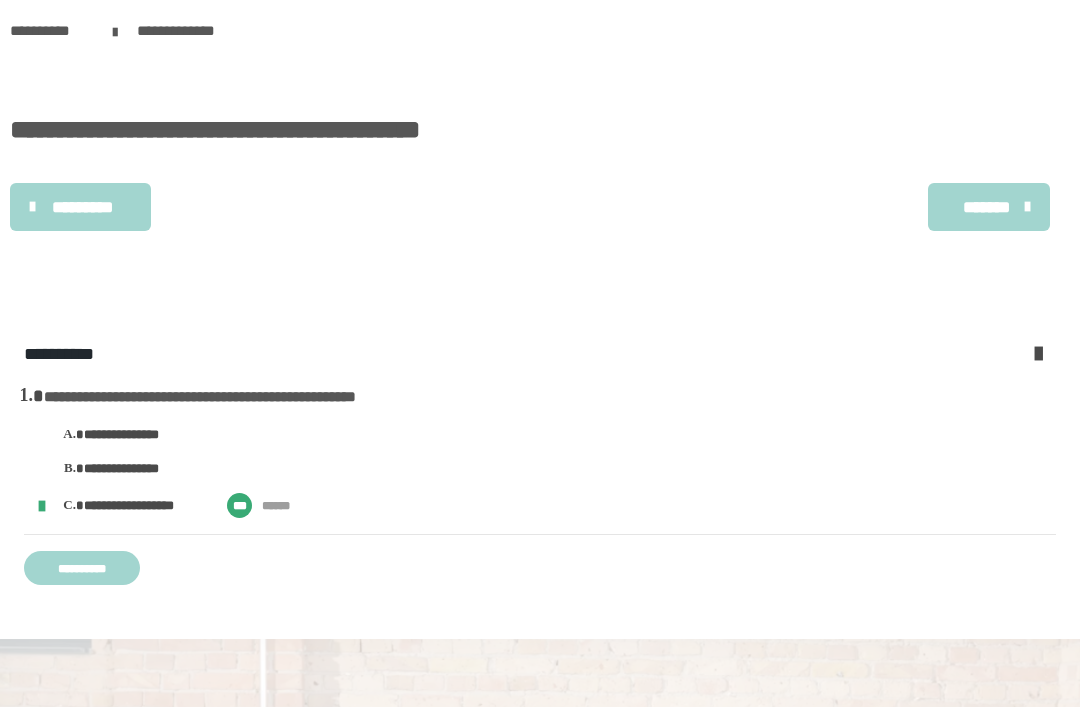click on "*******" at bounding box center [986, 207] 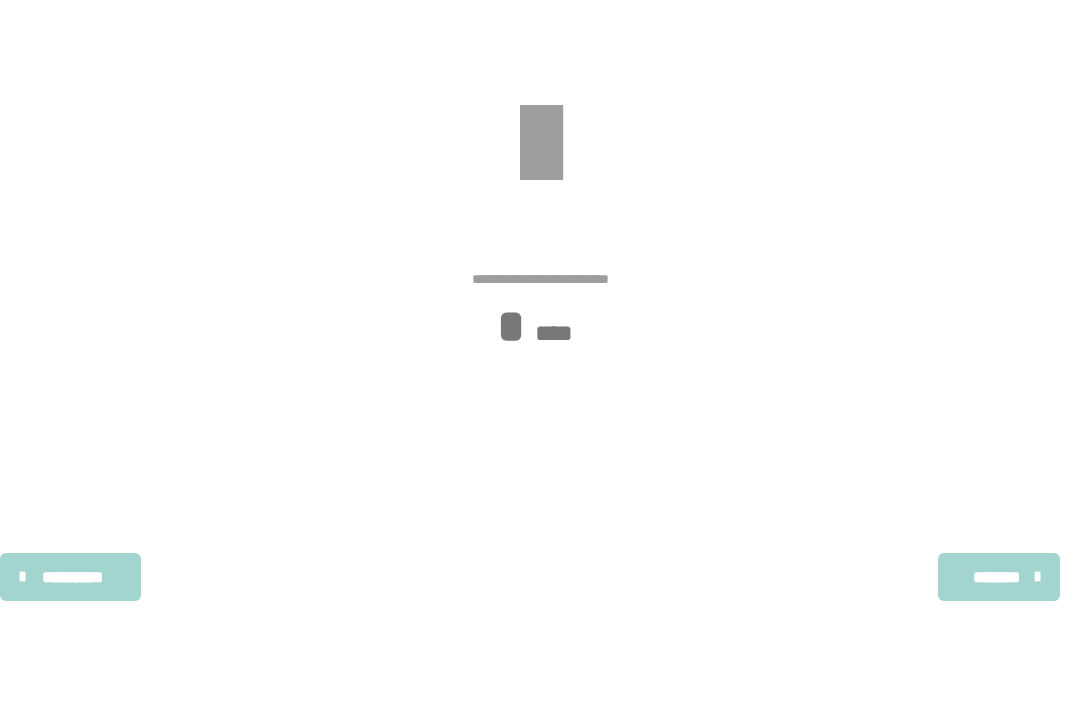scroll, scrollTop: 351, scrollLeft: 0, axis: vertical 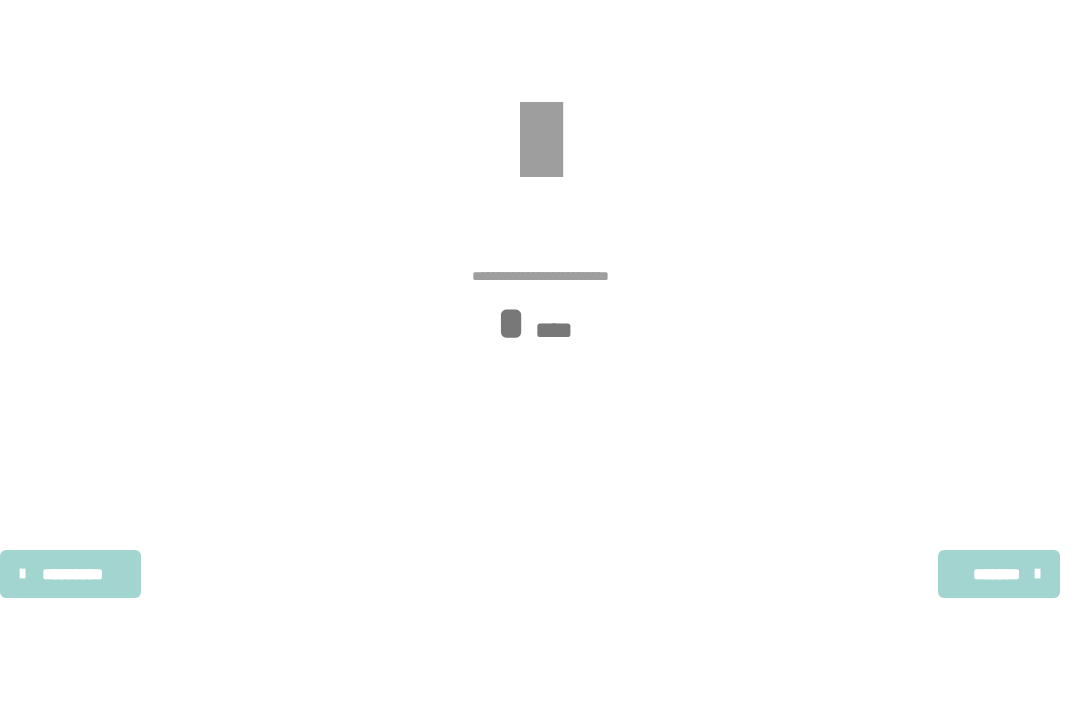 click on "*******" at bounding box center (996, 574) 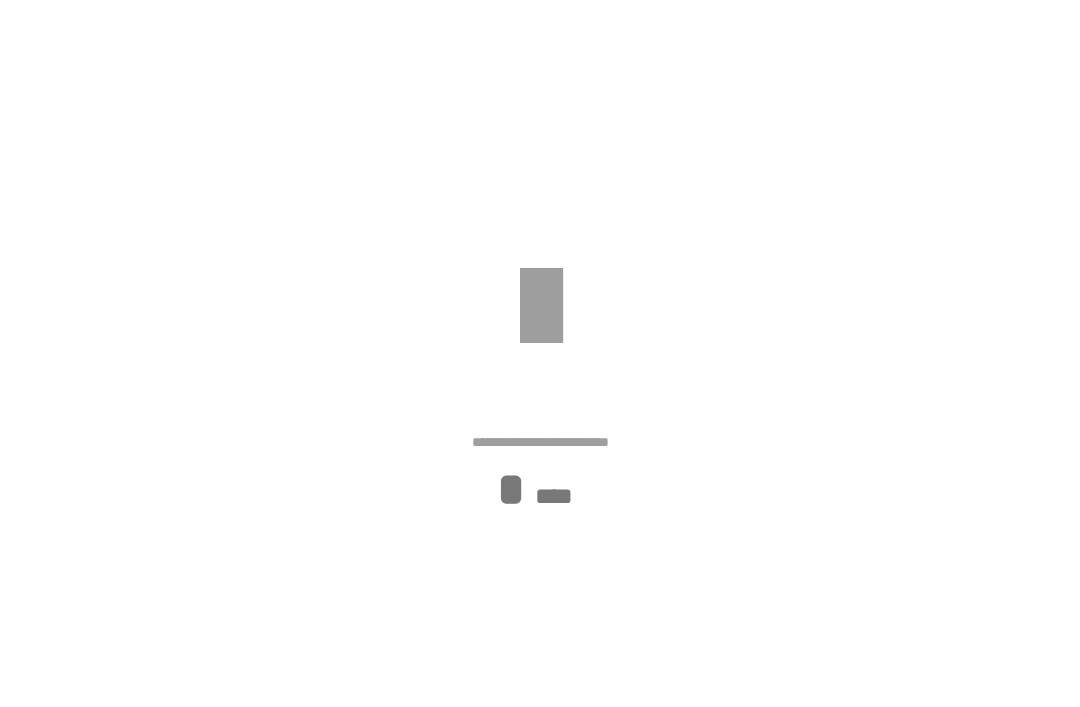 scroll, scrollTop: 0, scrollLeft: 0, axis: both 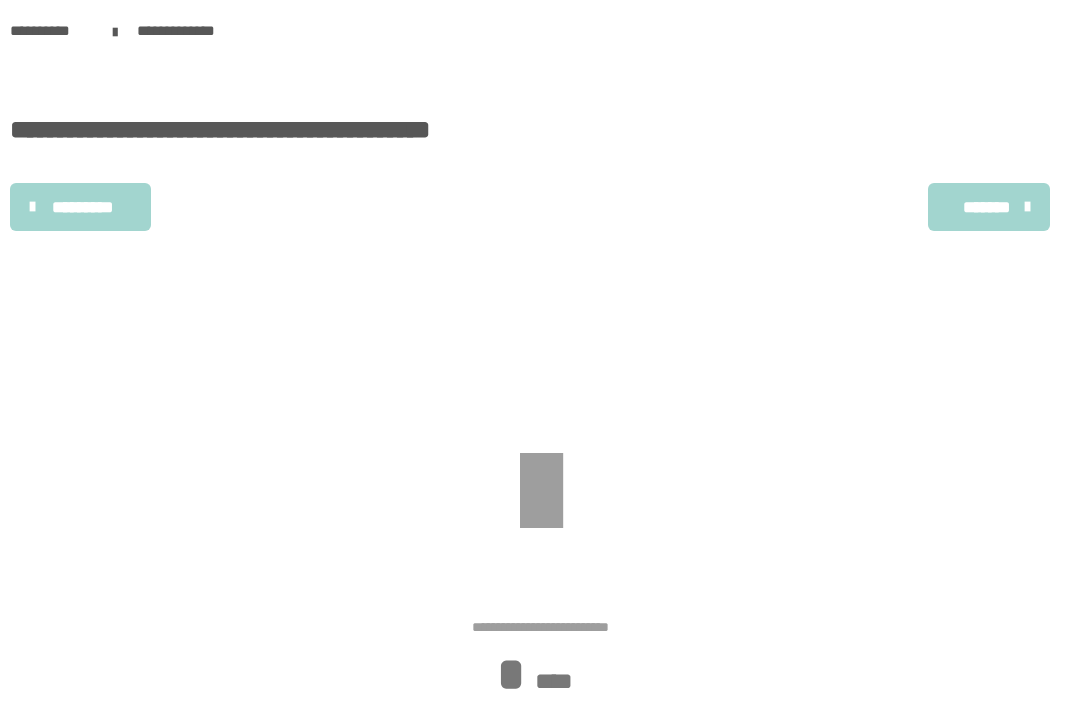 click on "*******" at bounding box center [986, 207] 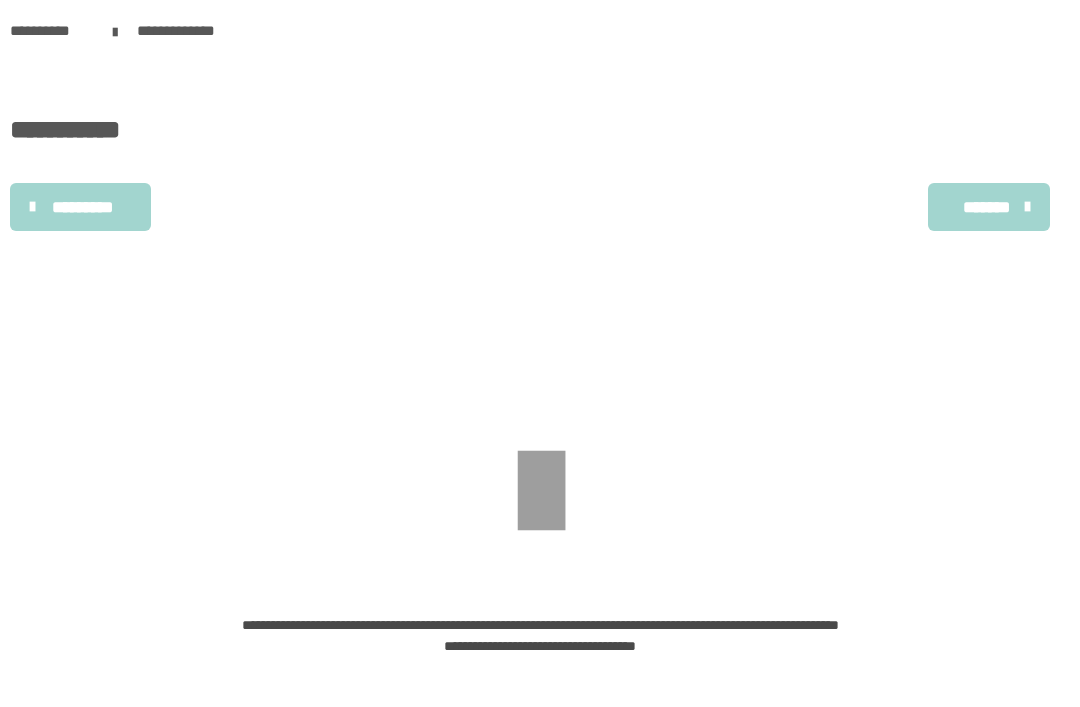 click on "*******" at bounding box center [986, 207] 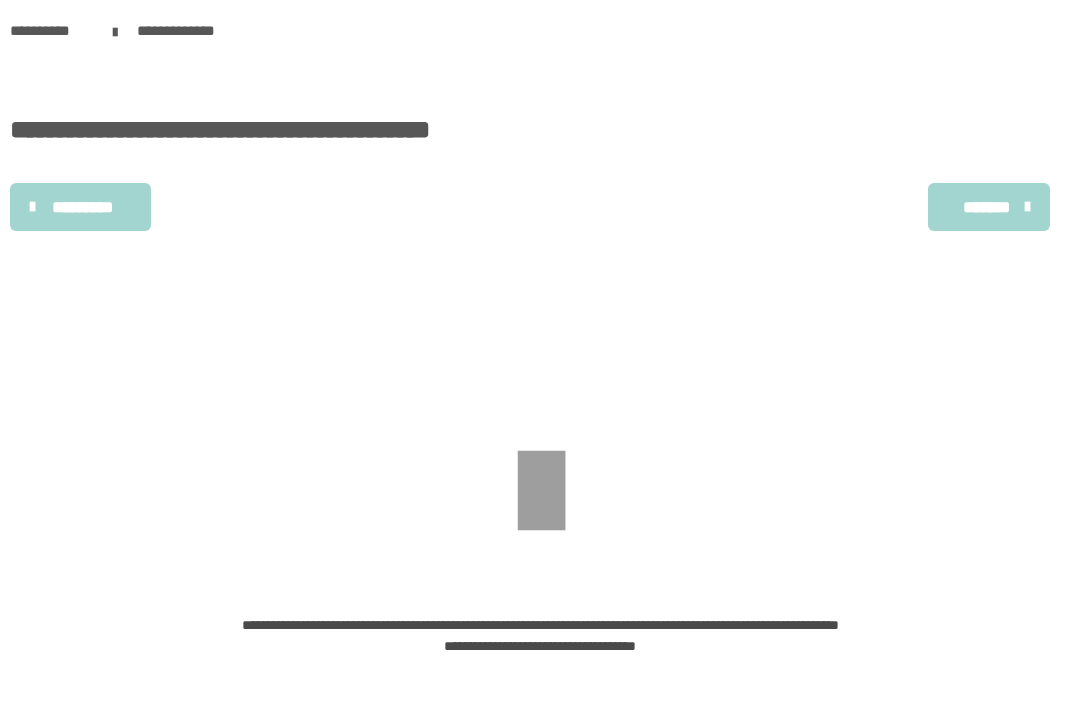click on "*******" at bounding box center (986, 207) 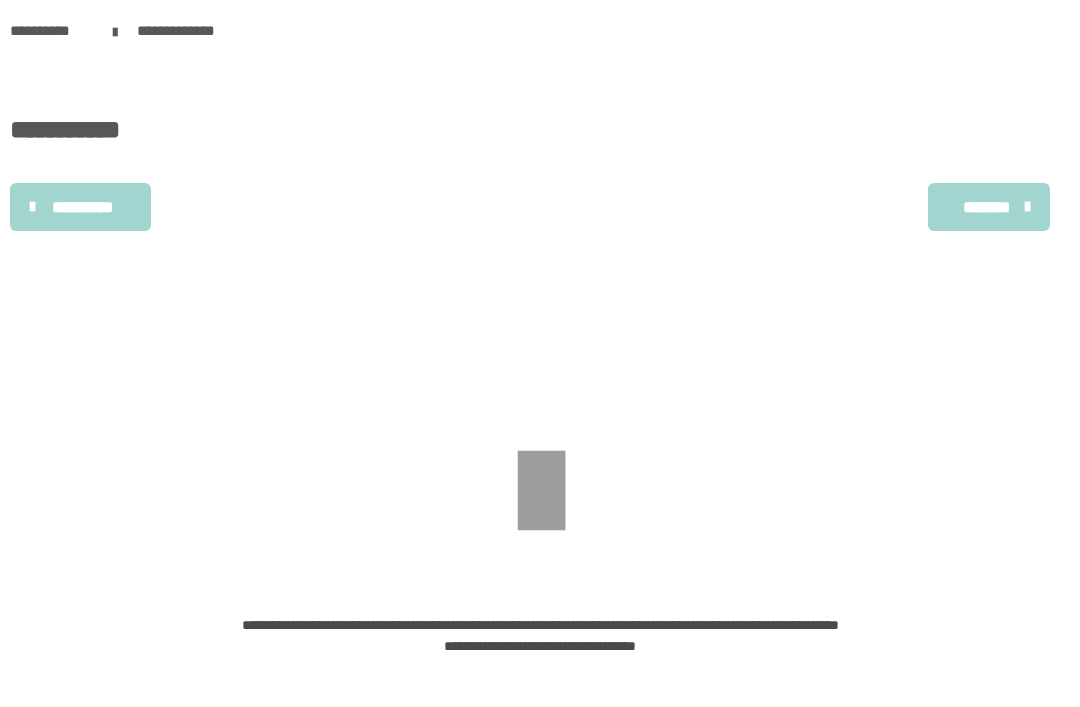 click at bounding box center (1027, 207) 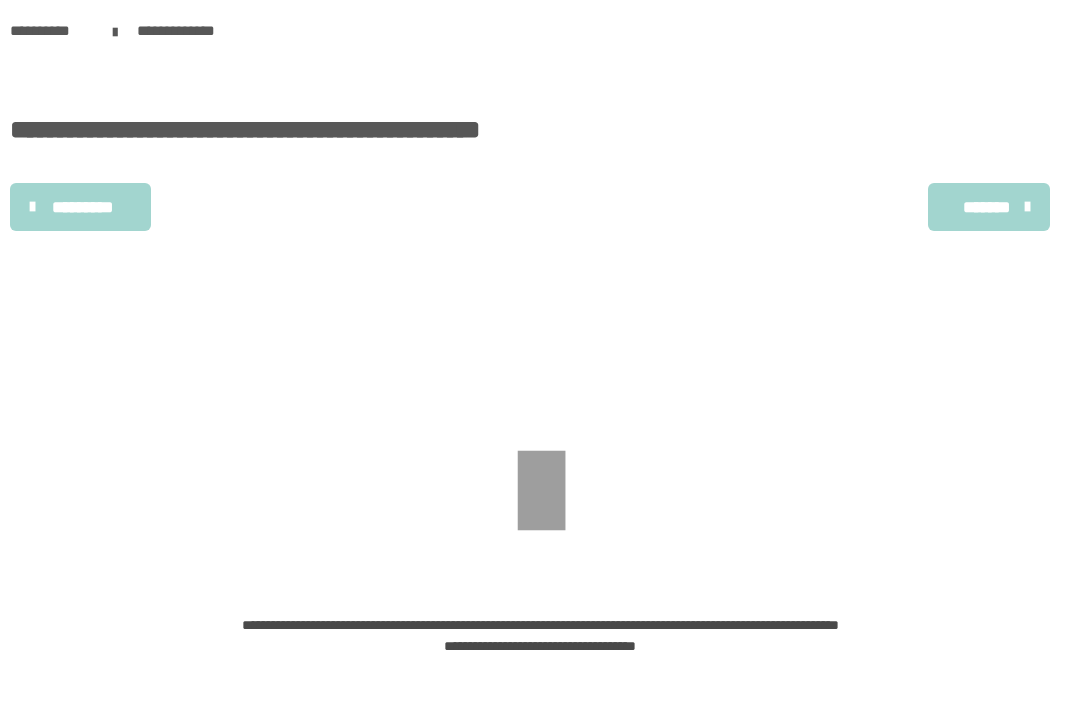click on "*******" at bounding box center [989, 207] 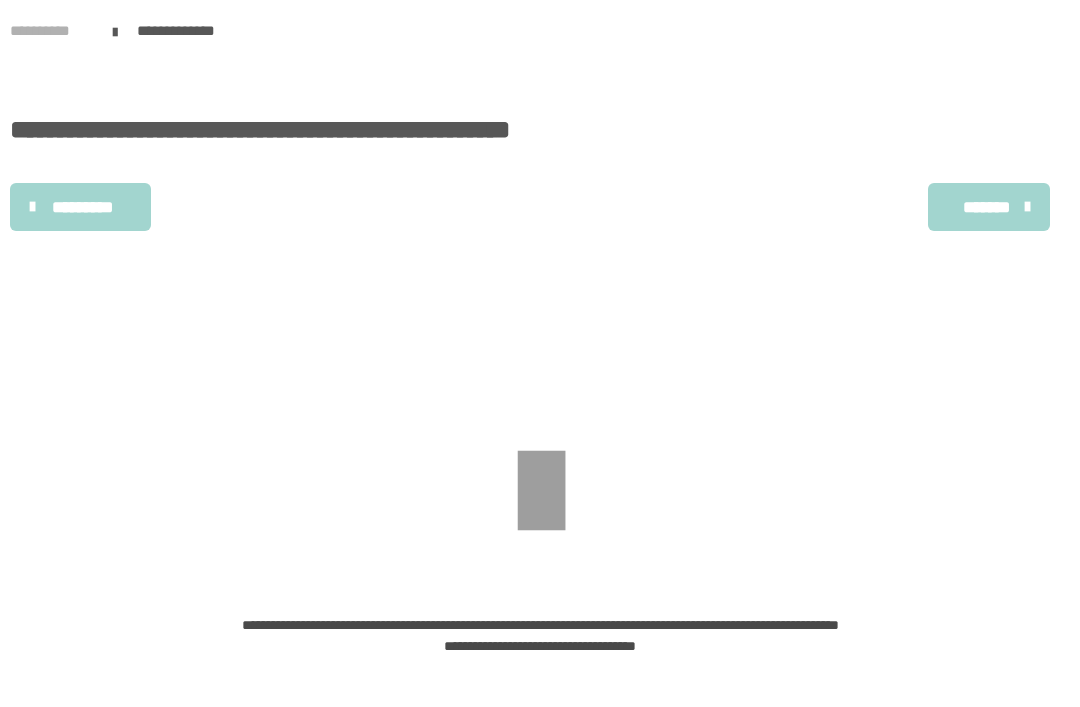 click on "**********" at bounding box center (51, 31) 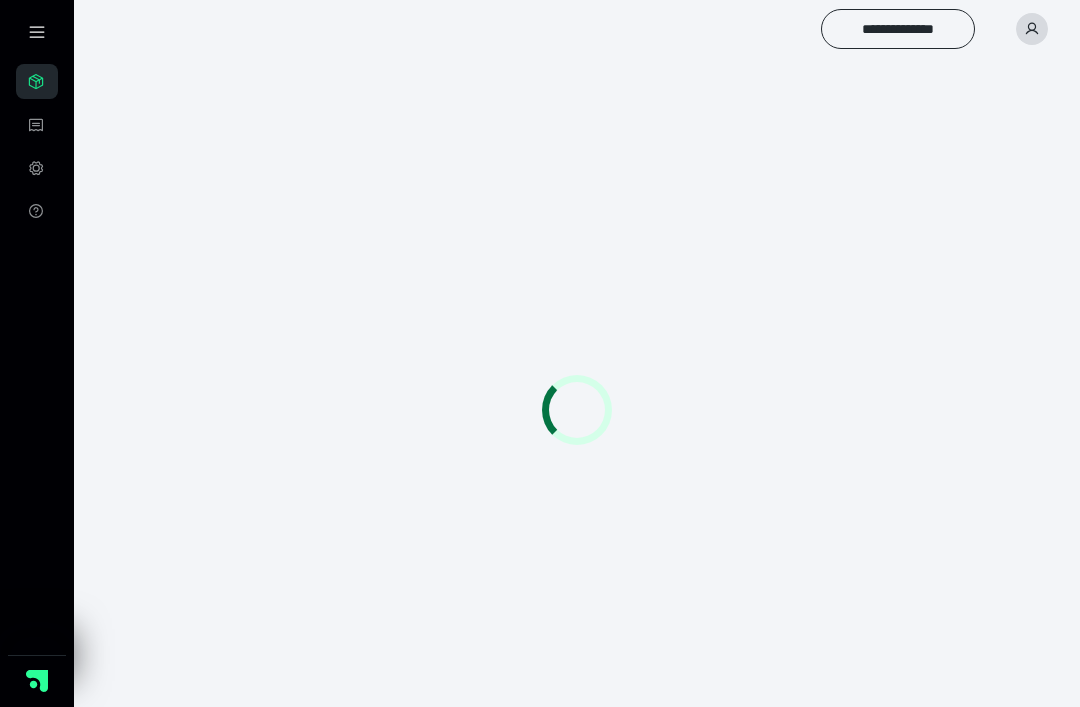 scroll, scrollTop: 0, scrollLeft: 0, axis: both 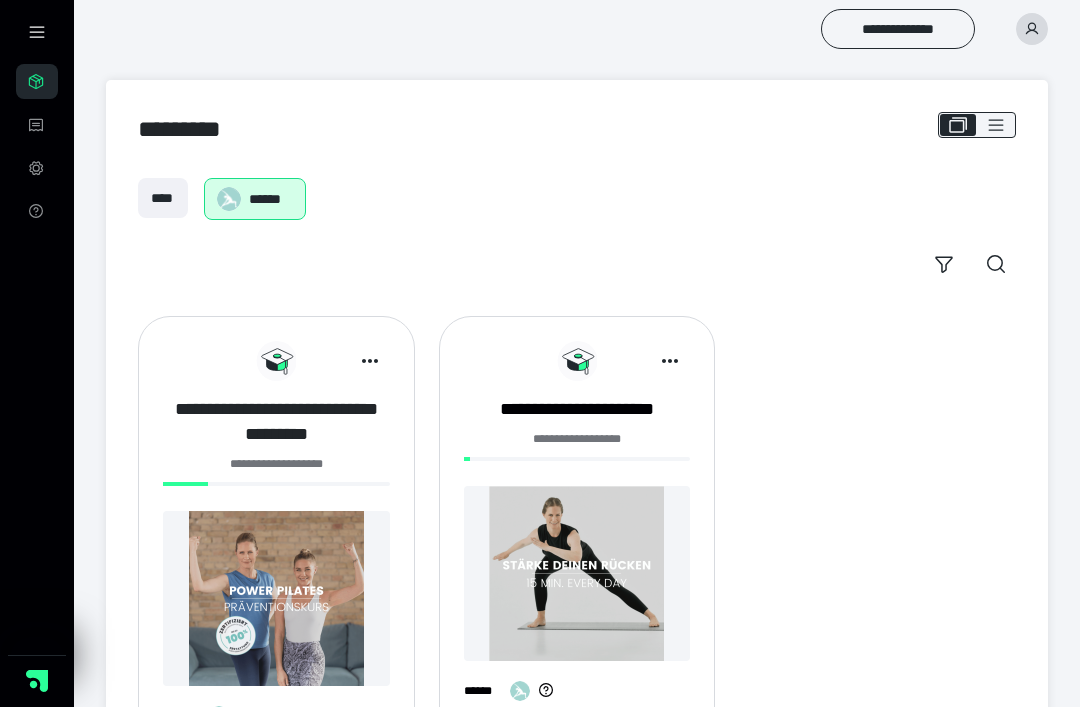 click on "**********" at bounding box center [276, 422] 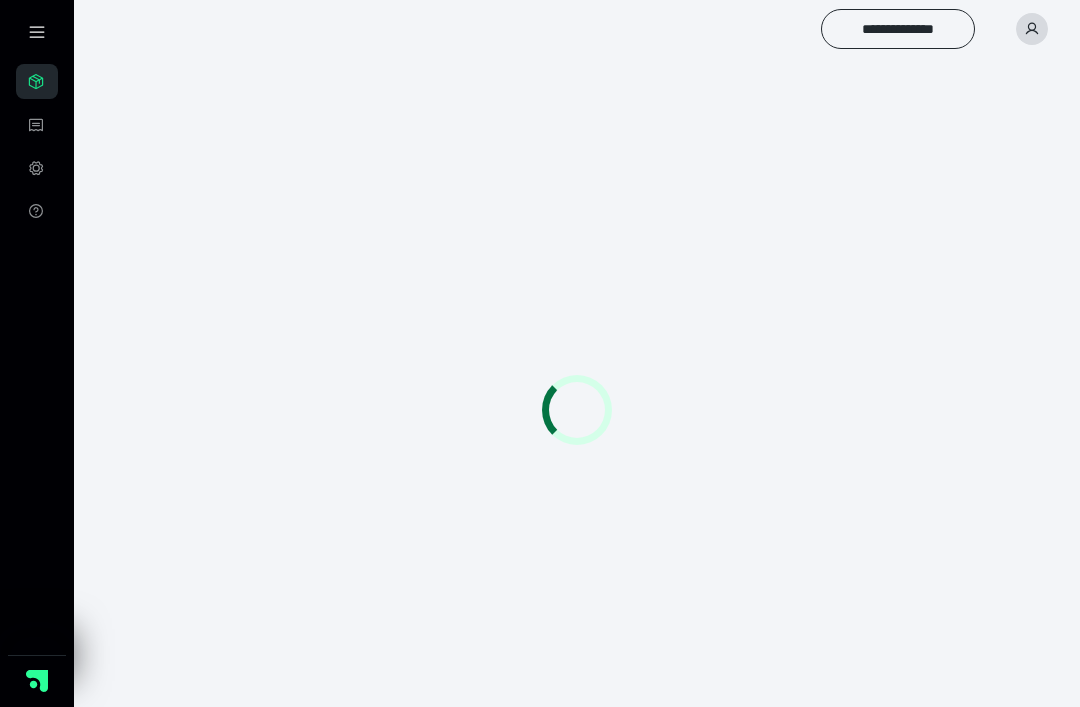 scroll, scrollTop: 0, scrollLeft: 0, axis: both 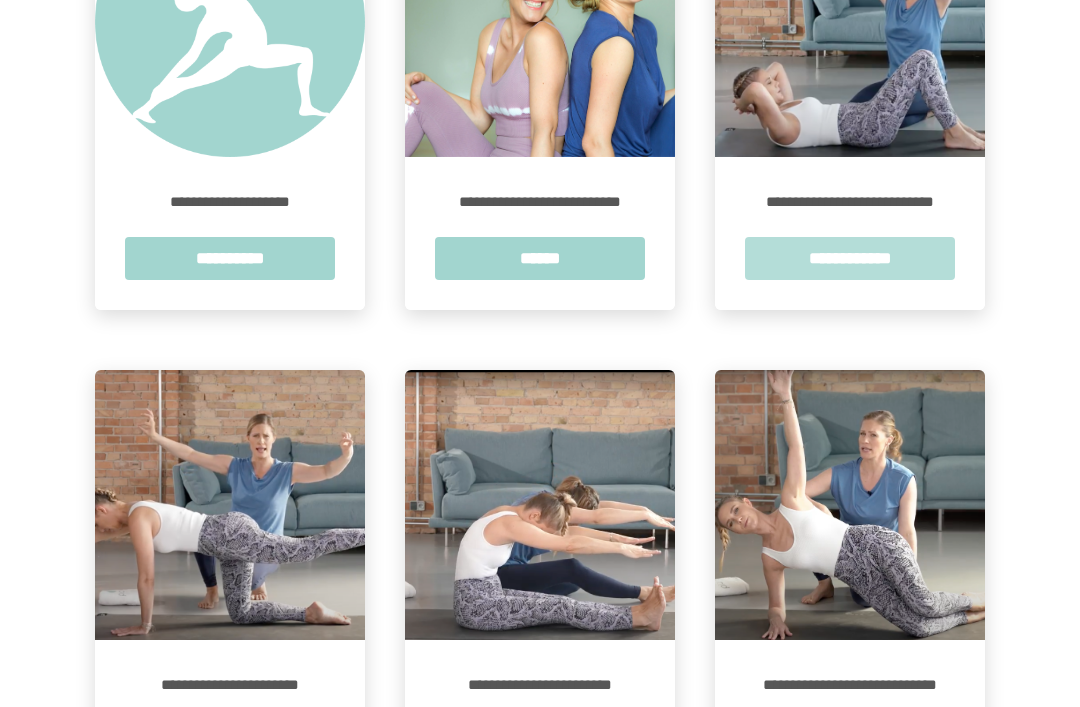 click on "**********" at bounding box center (850, 258) 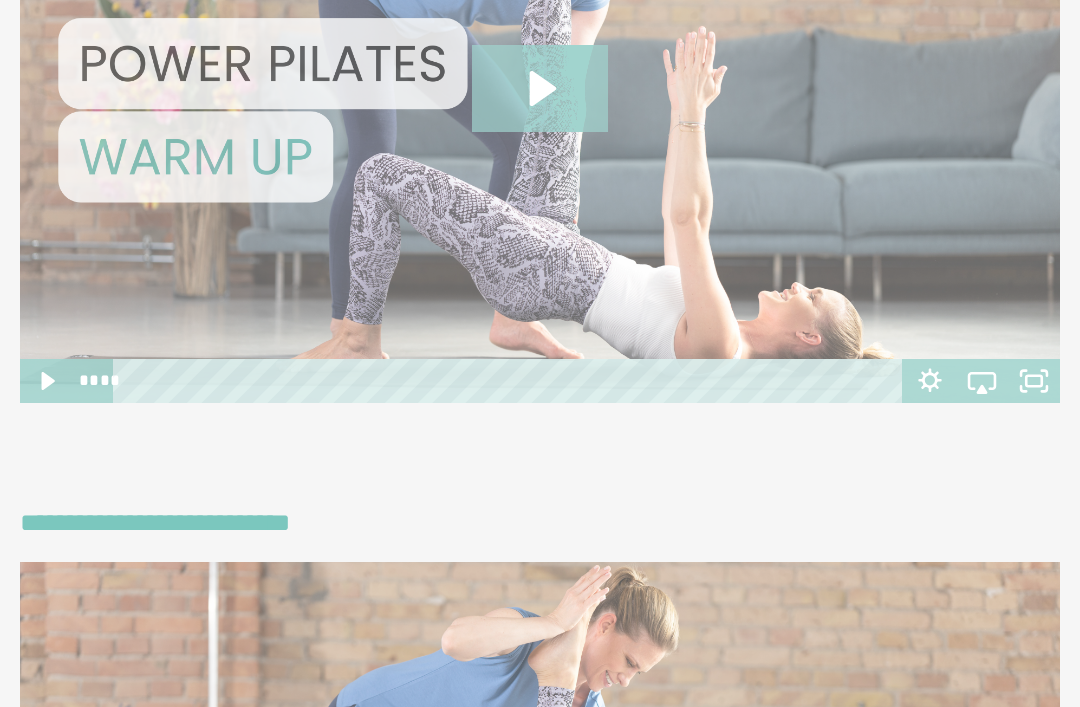 scroll, scrollTop: 5064, scrollLeft: 0, axis: vertical 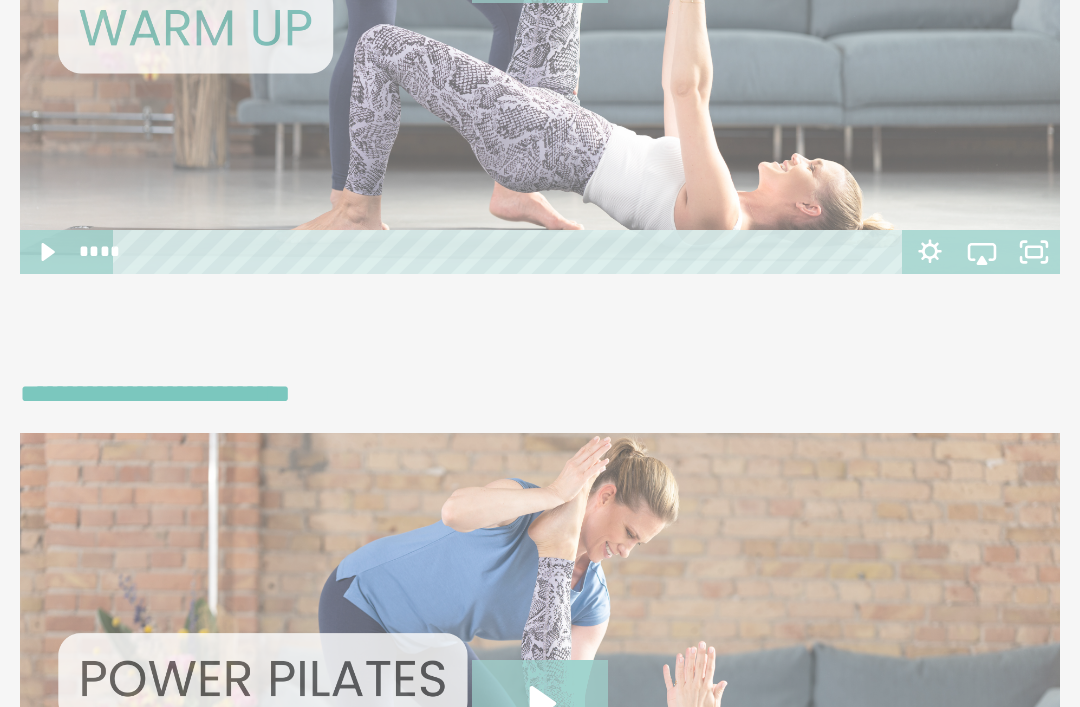 click 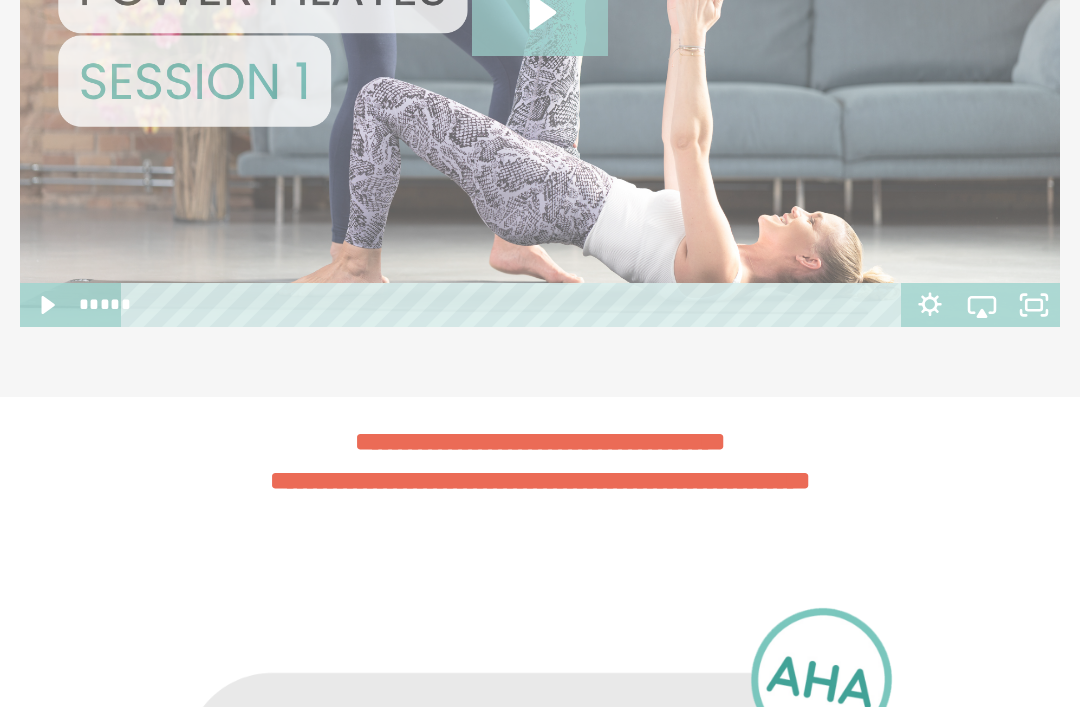 scroll, scrollTop: 5745, scrollLeft: 0, axis: vertical 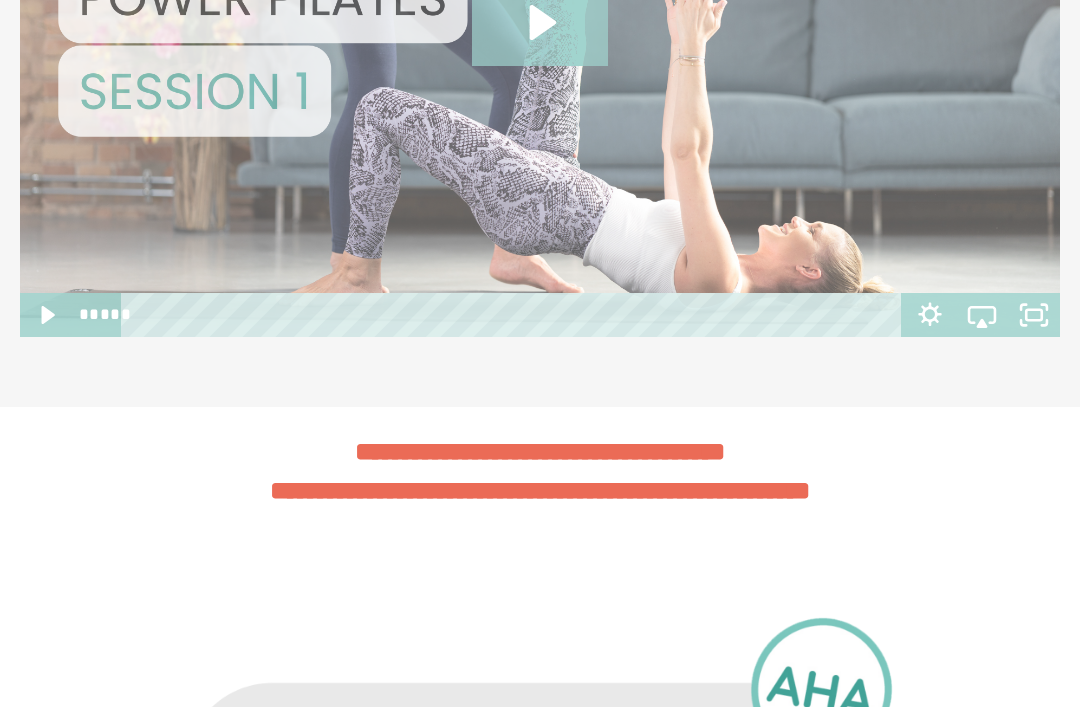 click 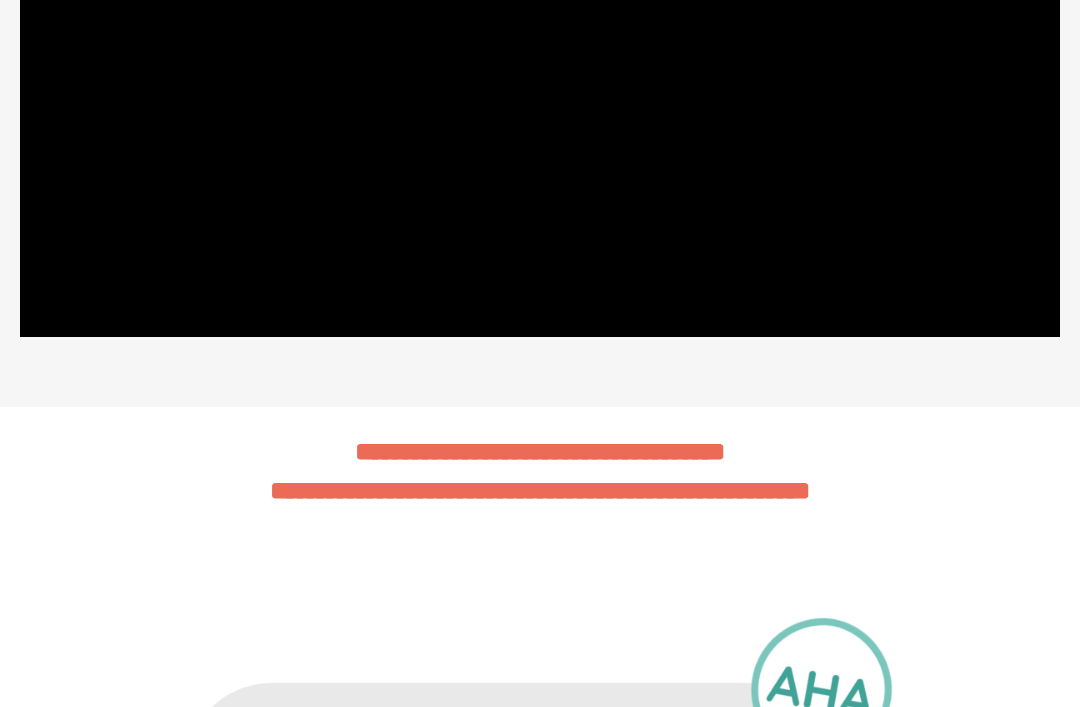 click at bounding box center (540, 44) 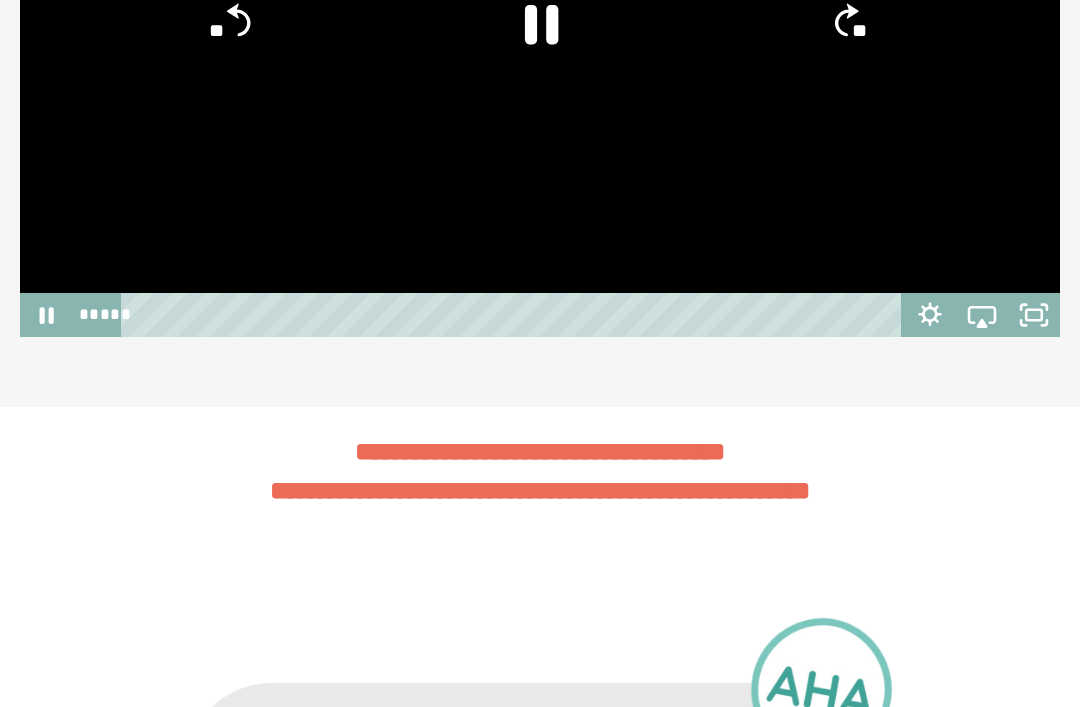 click 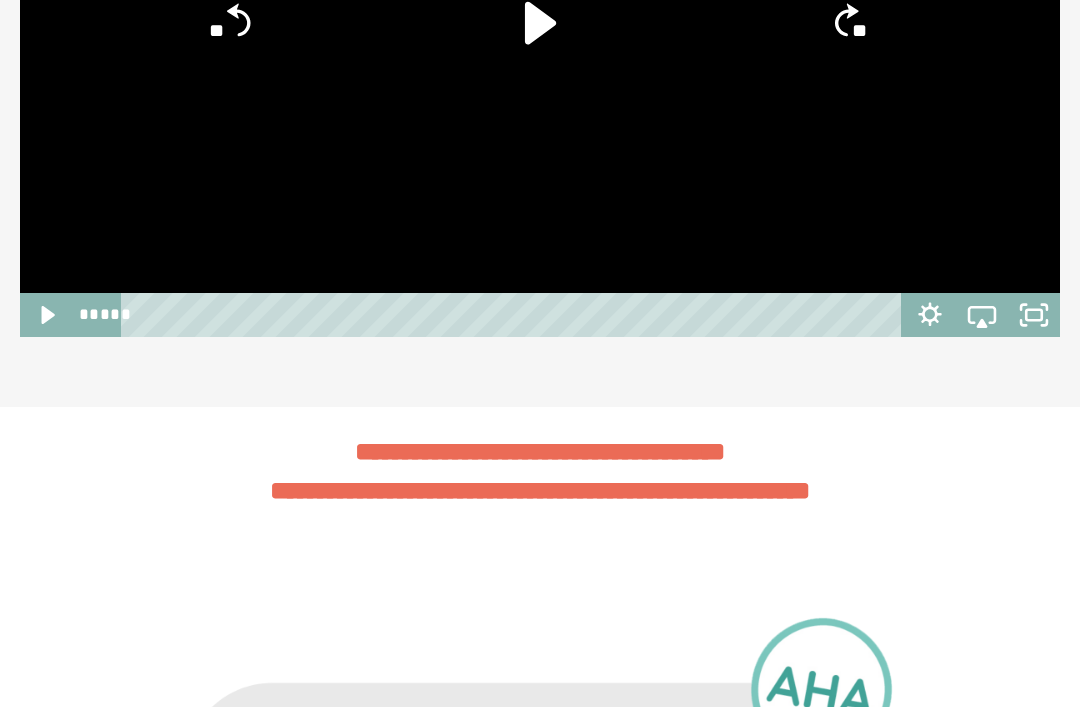 click on "**" 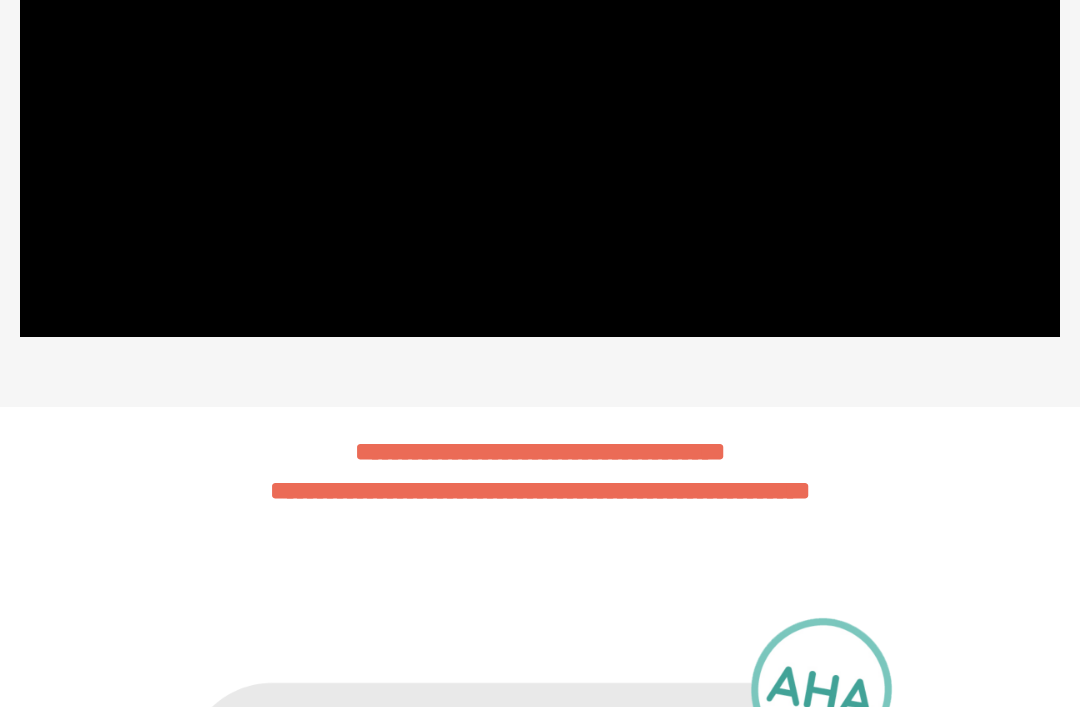 click at bounding box center [540, 44] 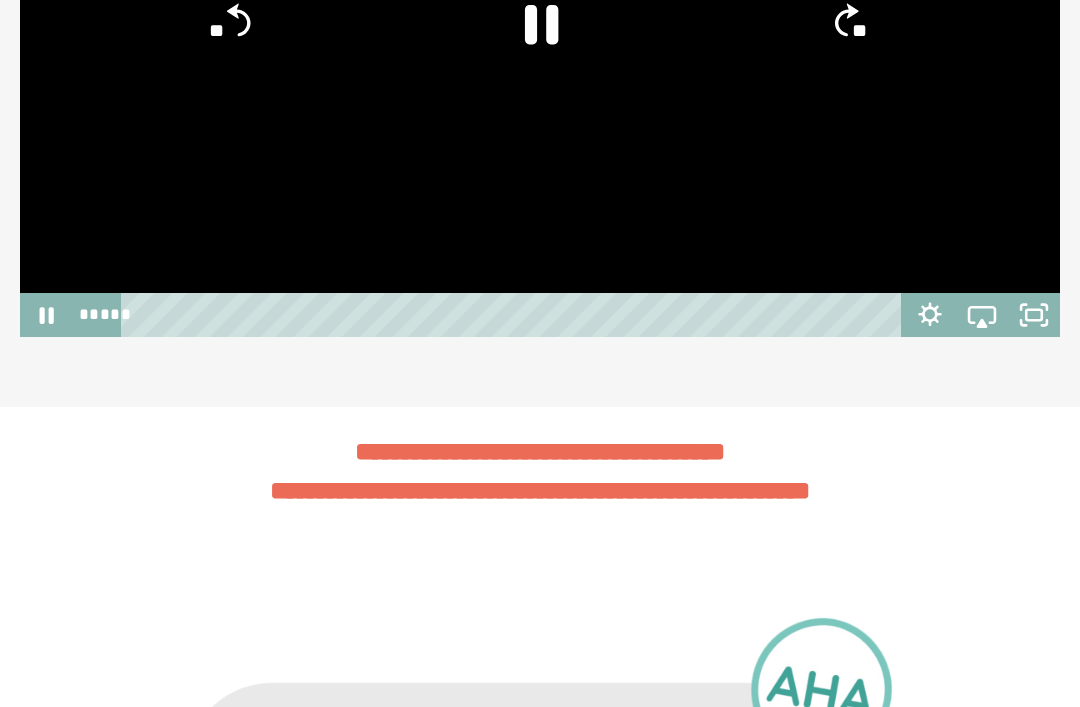 click 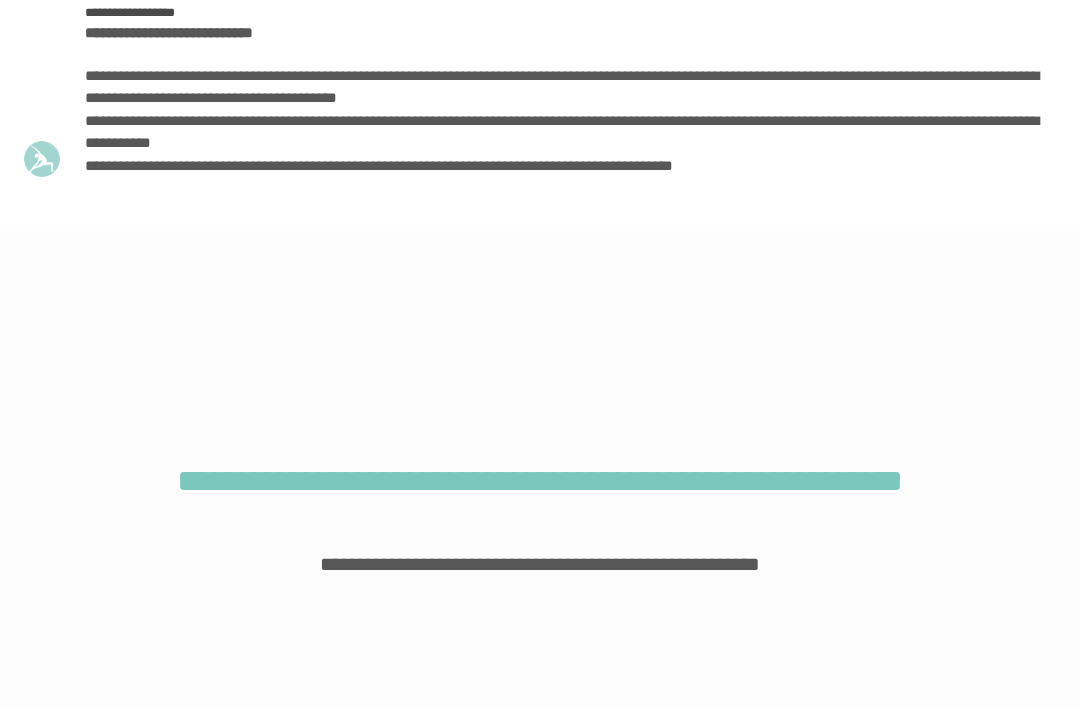 scroll, scrollTop: 452, scrollLeft: 0, axis: vertical 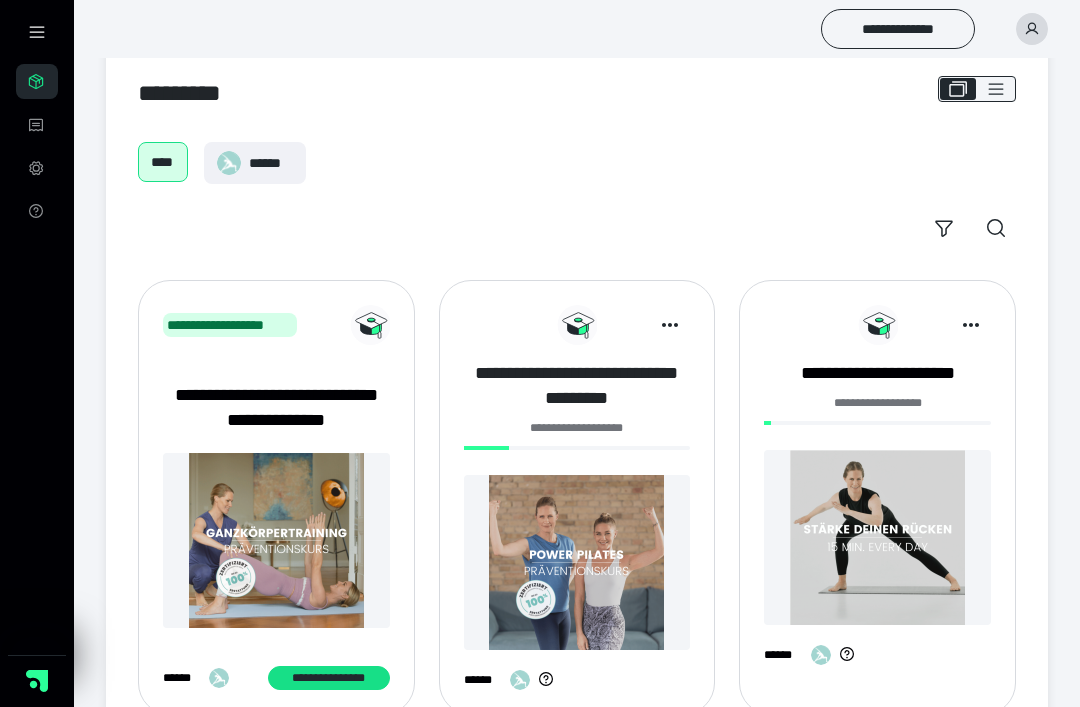click on "**********" at bounding box center [577, 386] 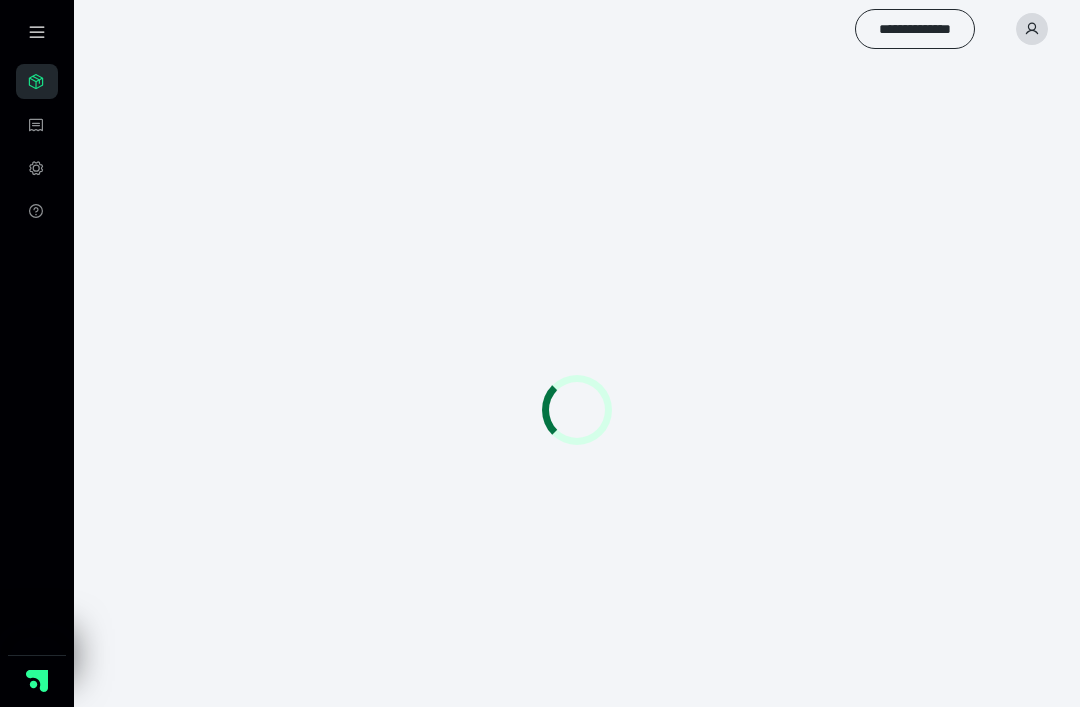 scroll, scrollTop: 0, scrollLeft: 0, axis: both 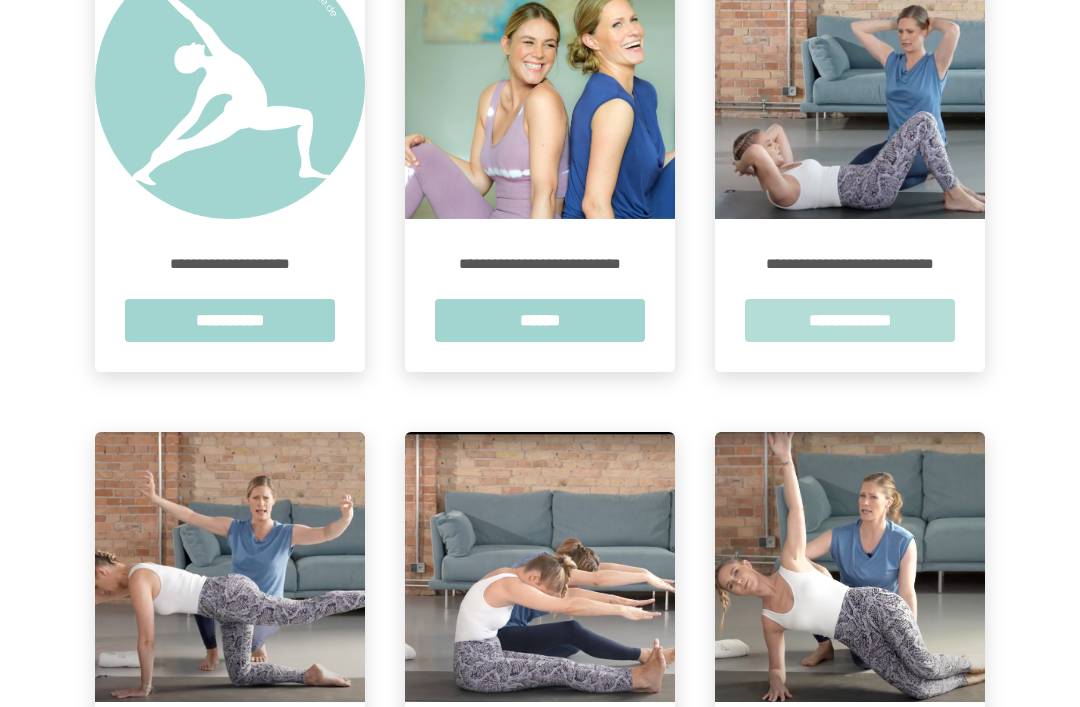click on "**********" at bounding box center (850, 320) 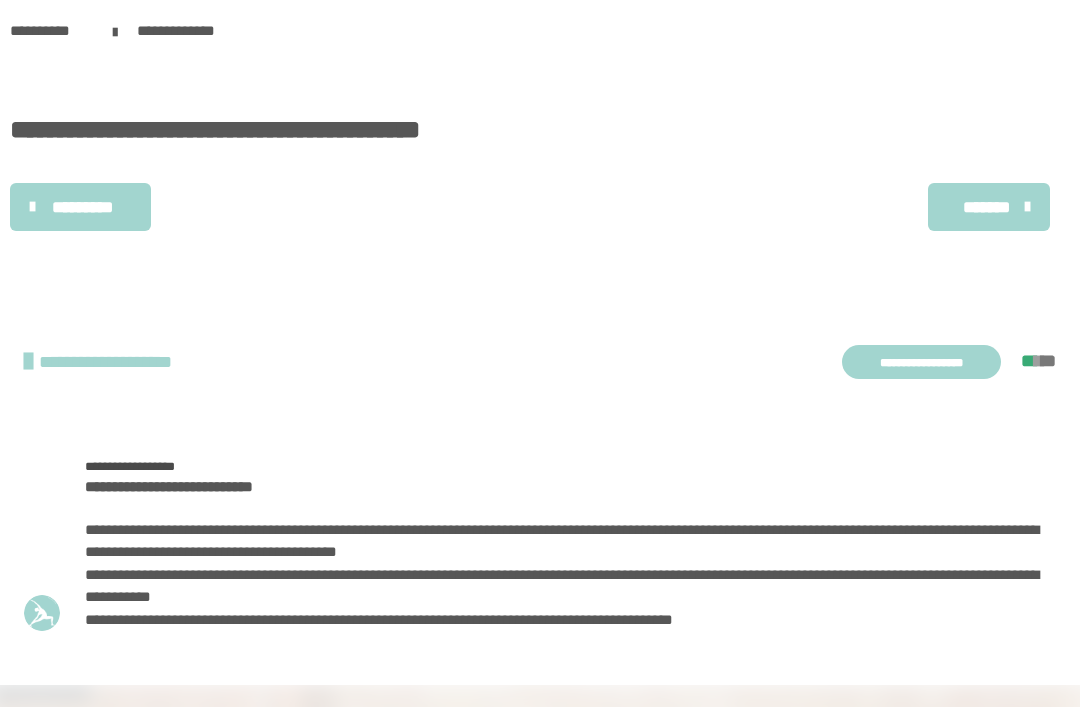 click on "*******" at bounding box center (986, 207) 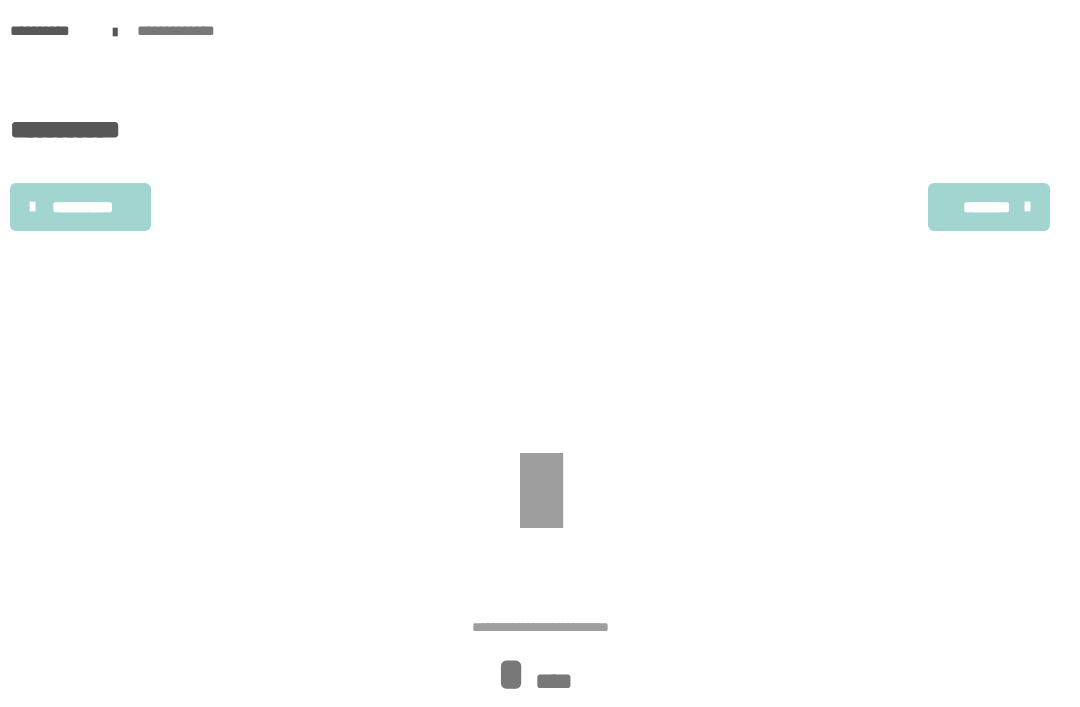 click on "**********" at bounding box center [188, 31] 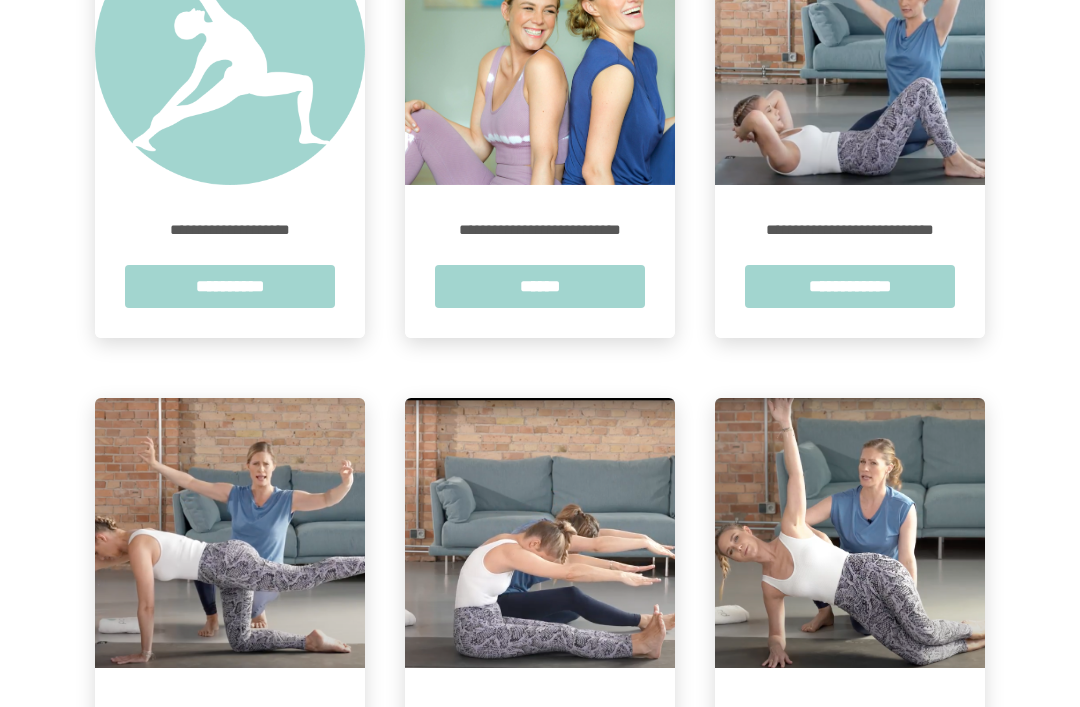 scroll, scrollTop: 349, scrollLeft: 0, axis: vertical 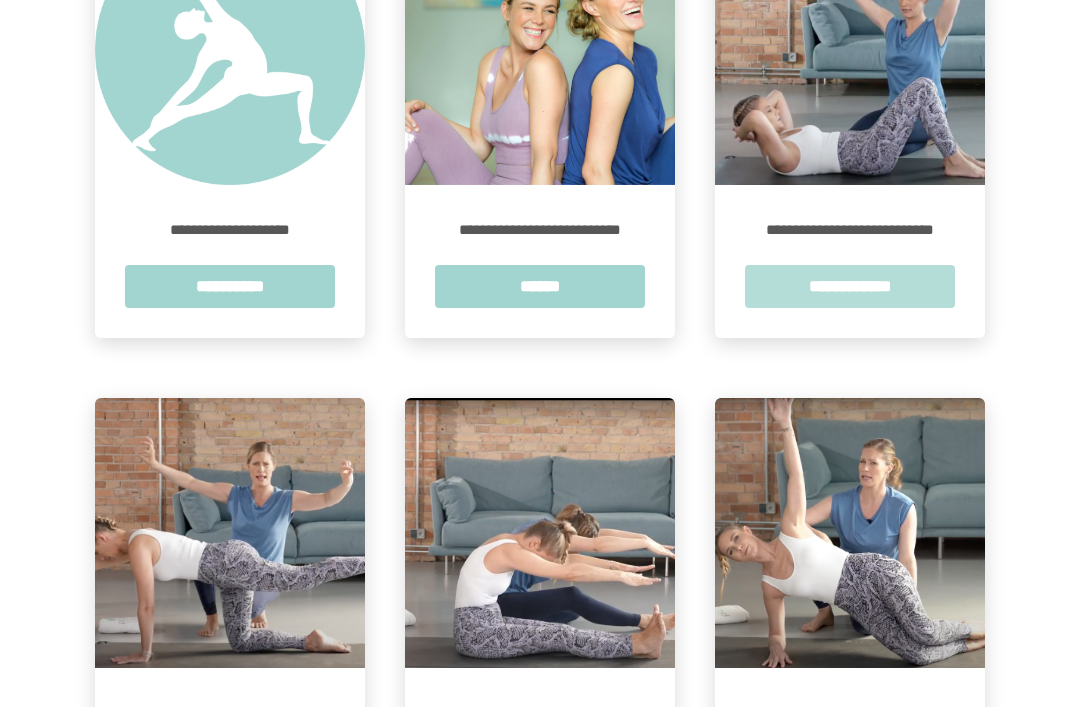 click on "**********" at bounding box center (850, 286) 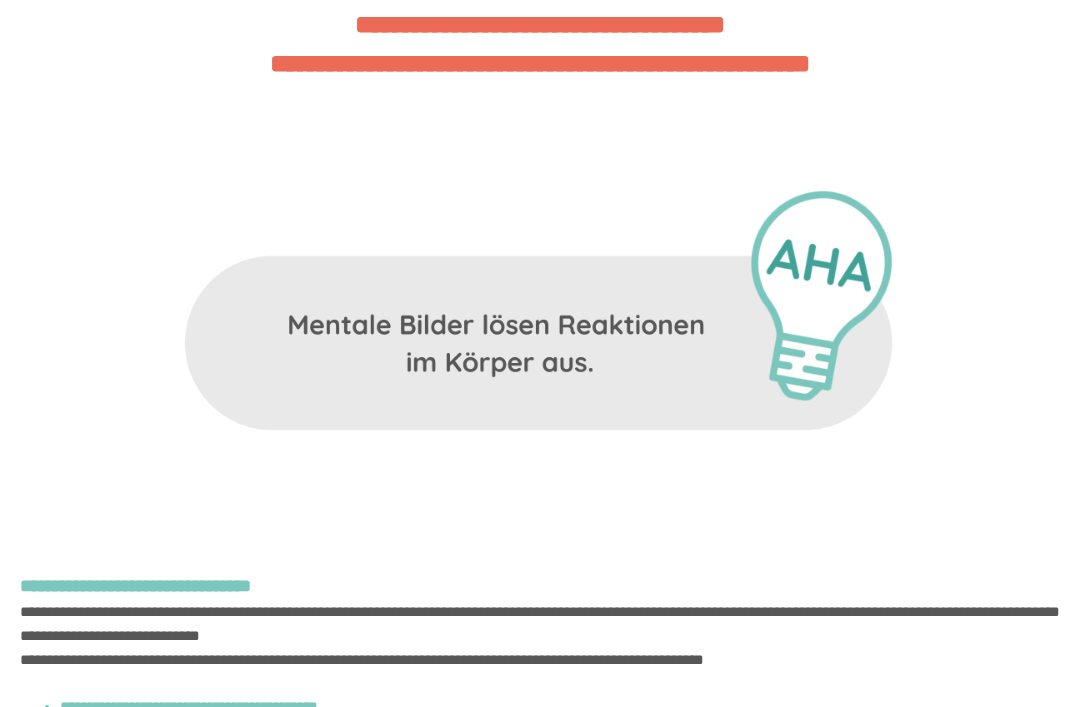 scroll, scrollTop: 6171, scrollLeft: 0, axis: vertical 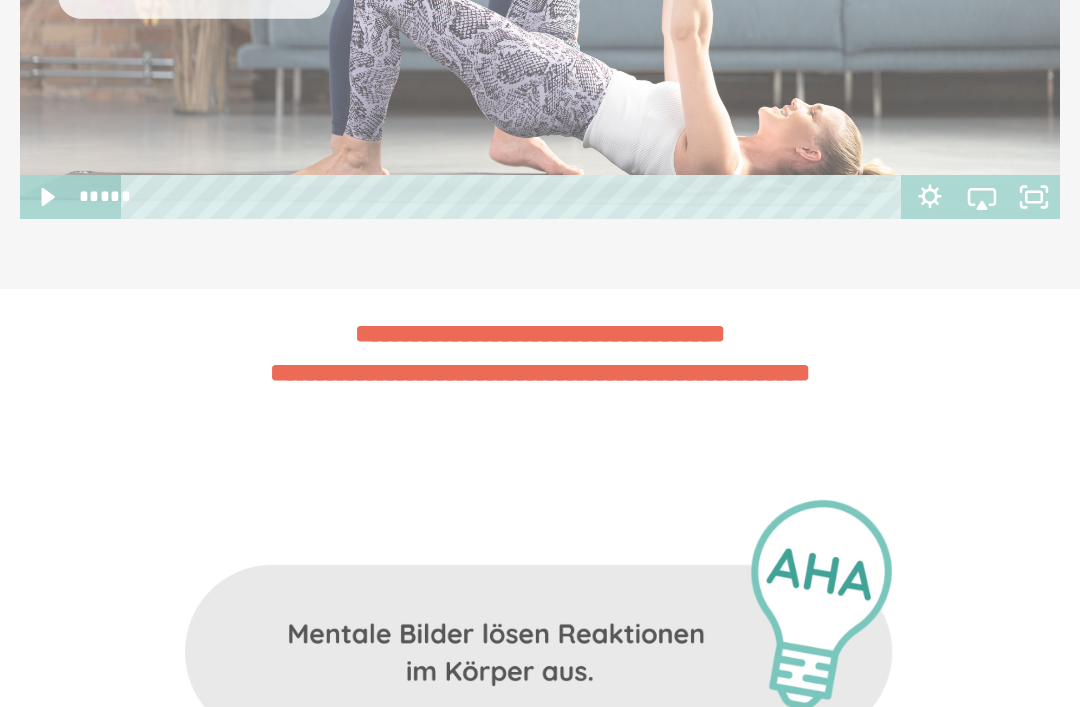 click 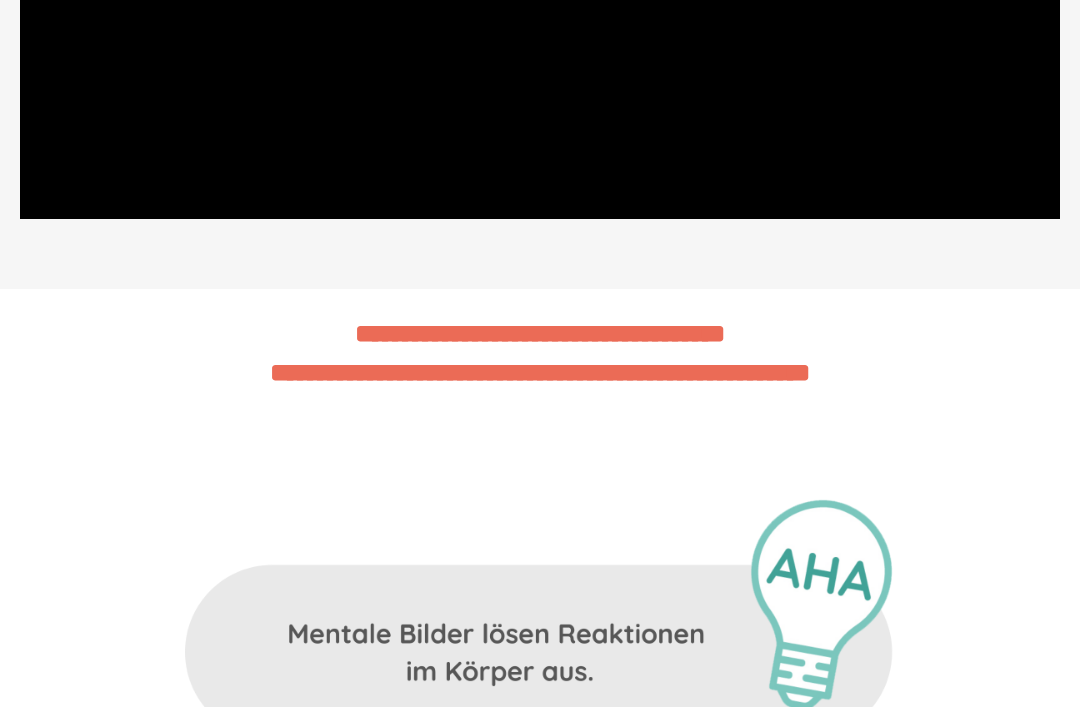 click at bounding box center [540, -74] 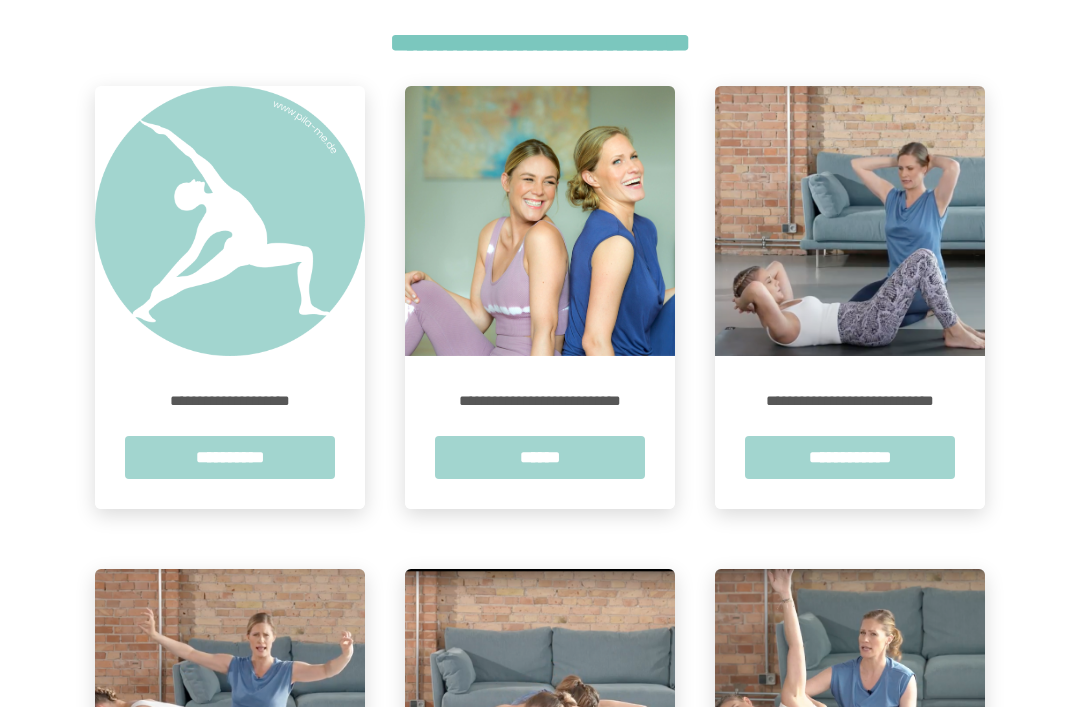 scroll, scrollTop: 164, scrollLeft: 0, axis: vertical 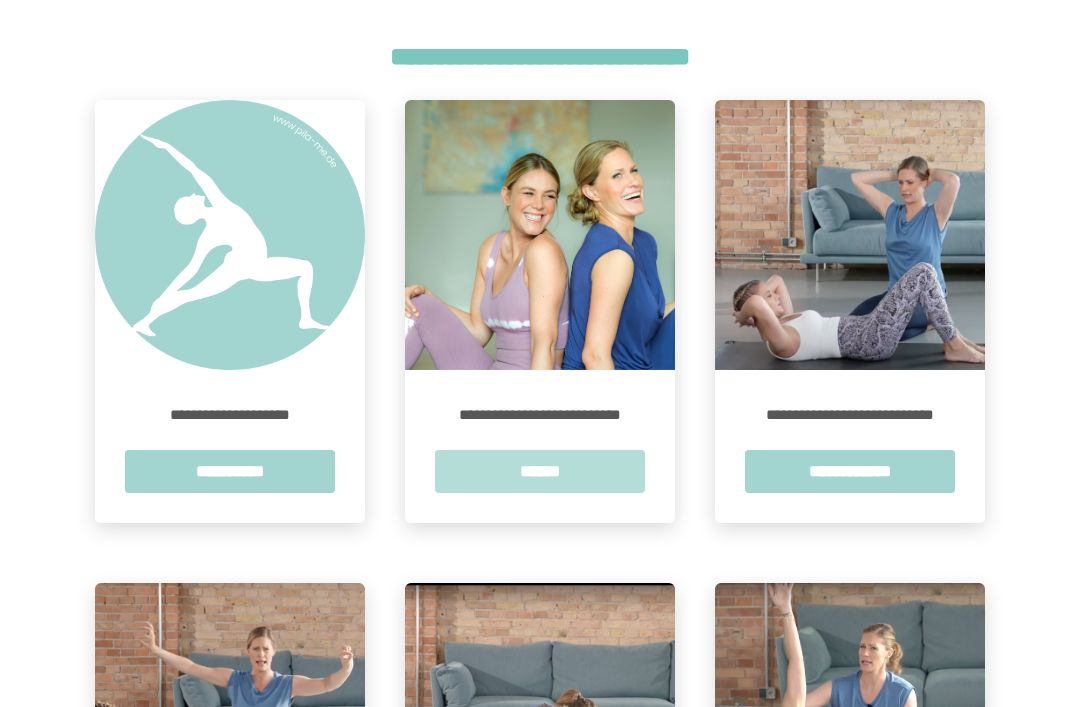click on "******" at bounding box center [540, 471] 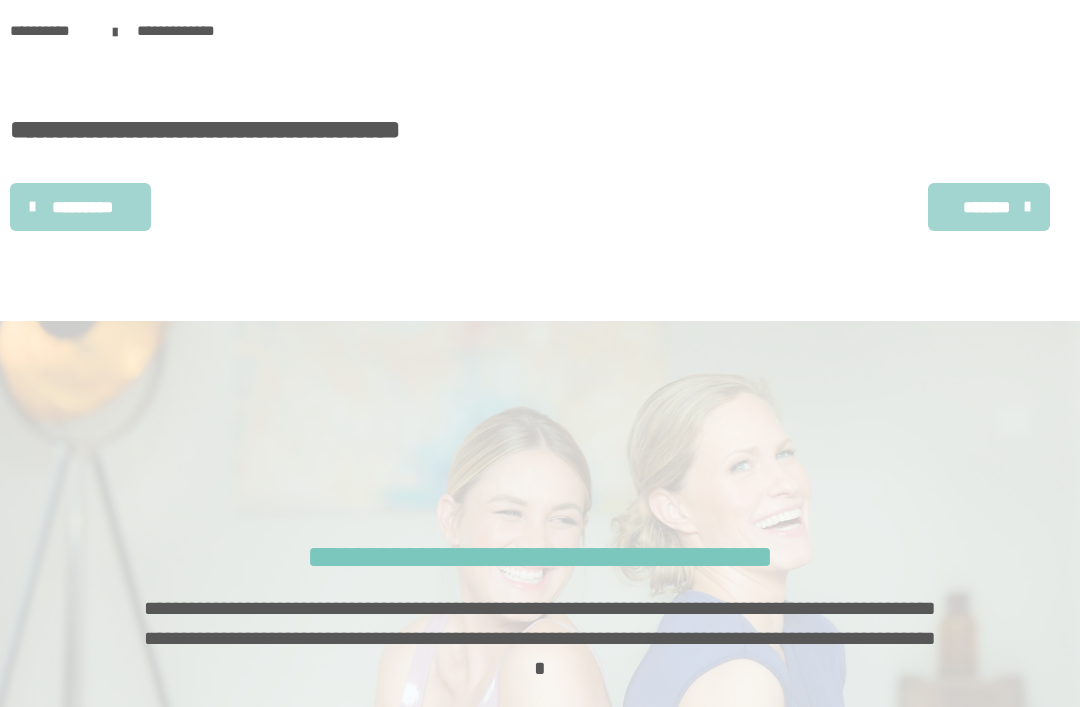 click on "*******" at bounding box center (986, 207) 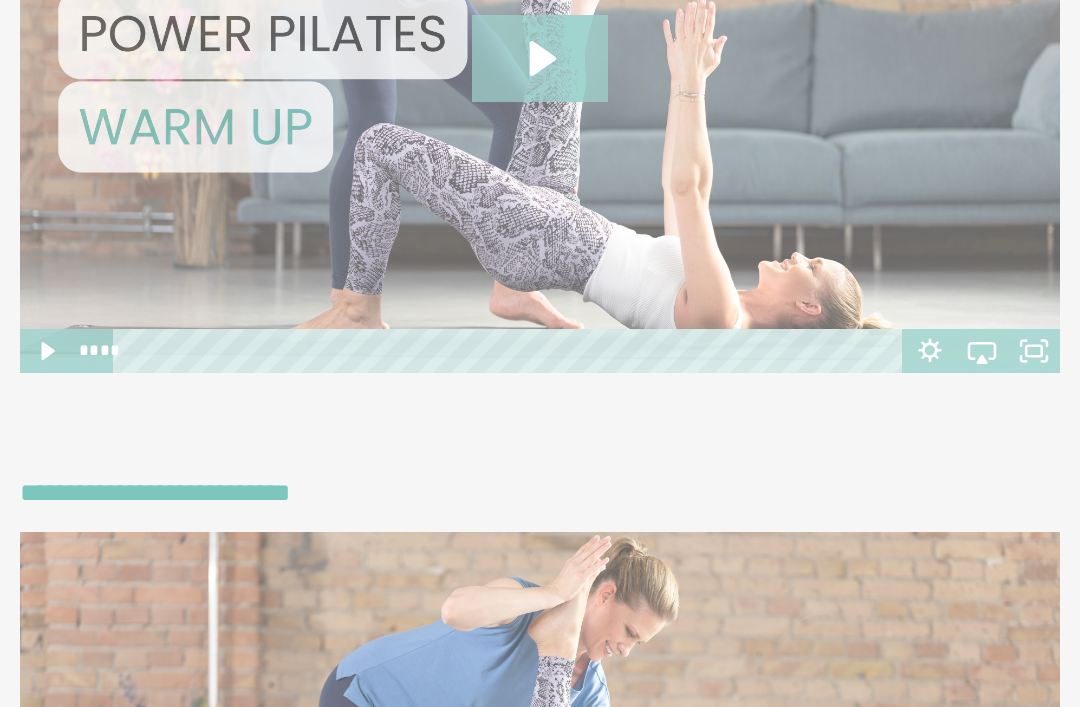 scroll, scrollTop: 4995, scrollLeft: 0, axis: vertical 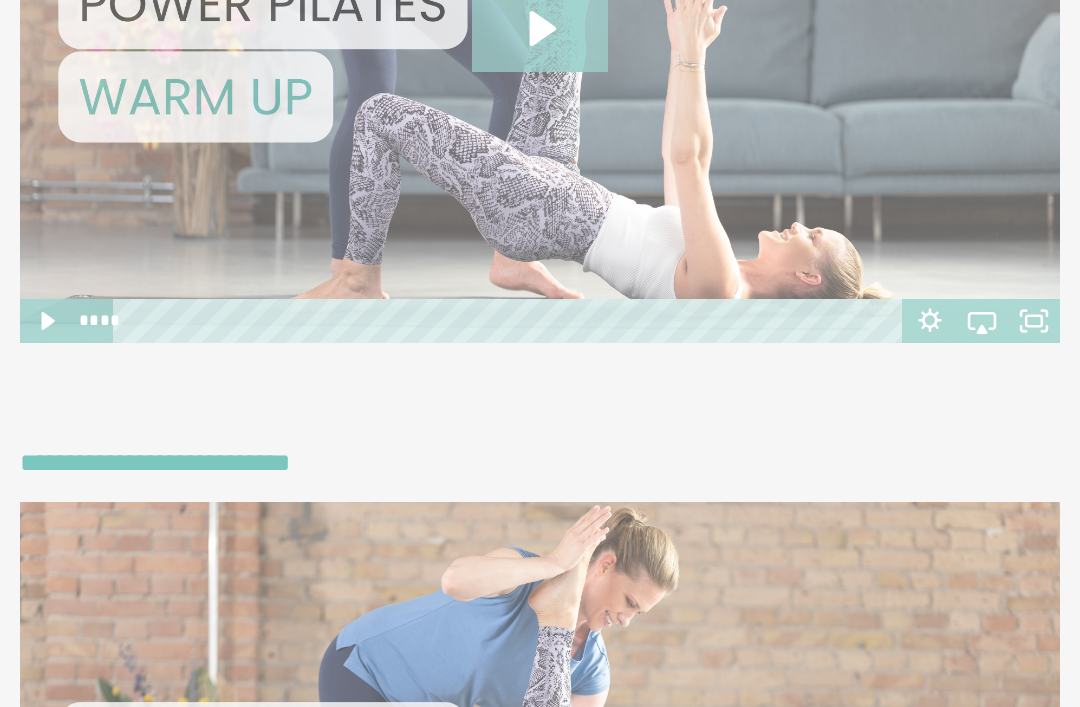 click 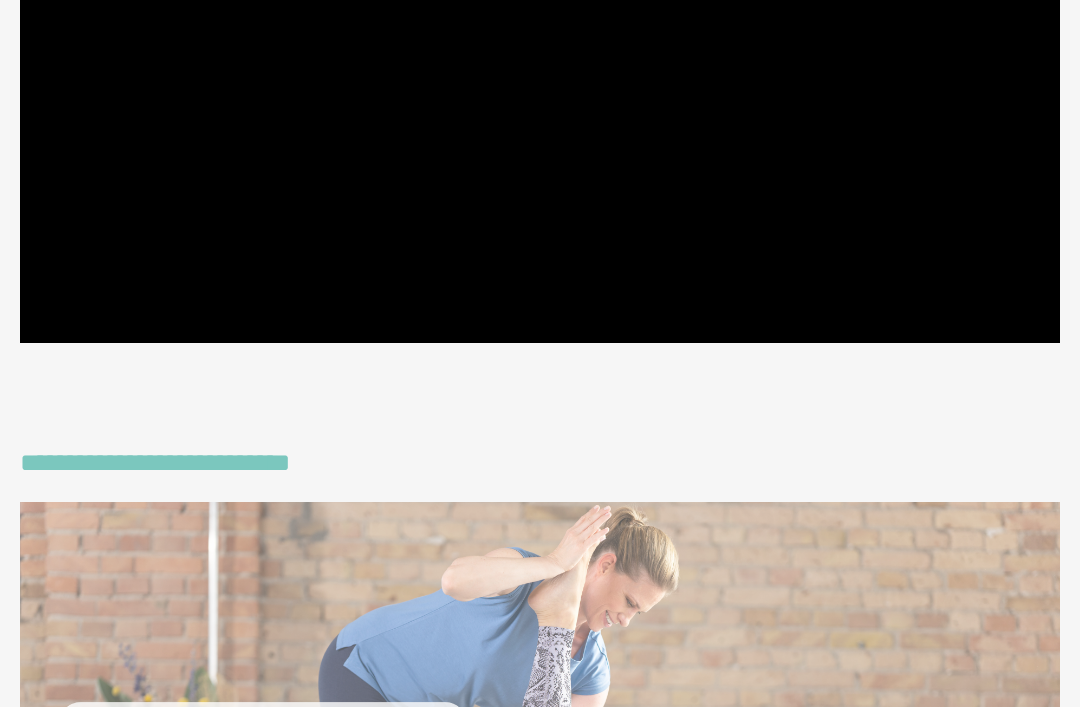click at bounding box center (540, 50) 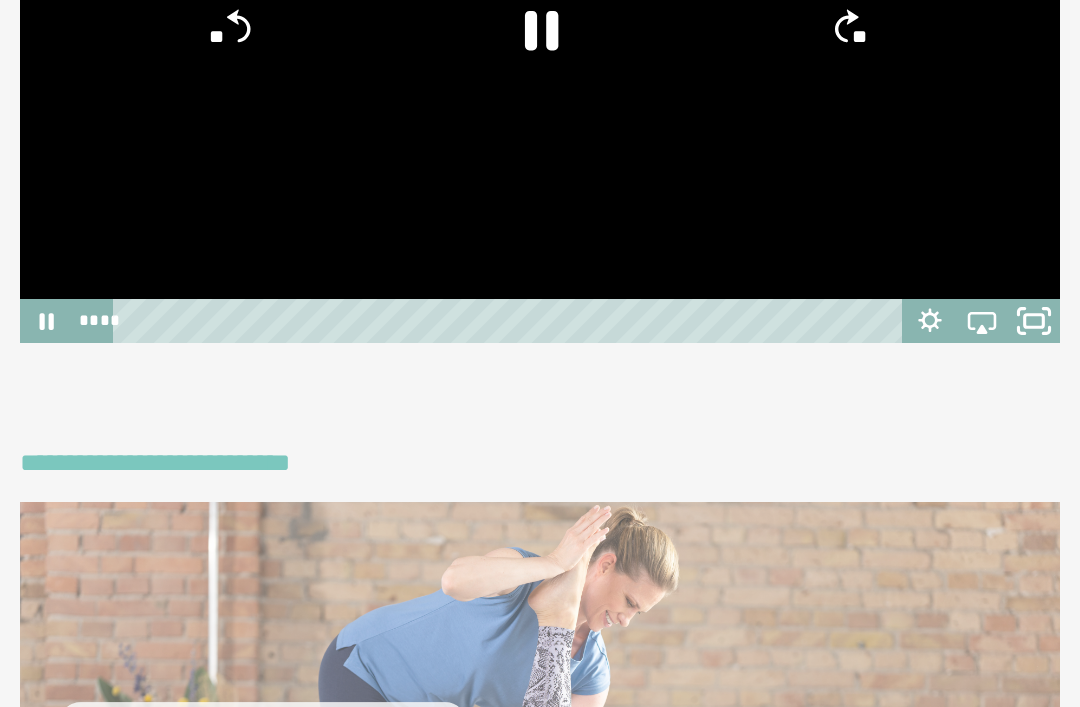 click 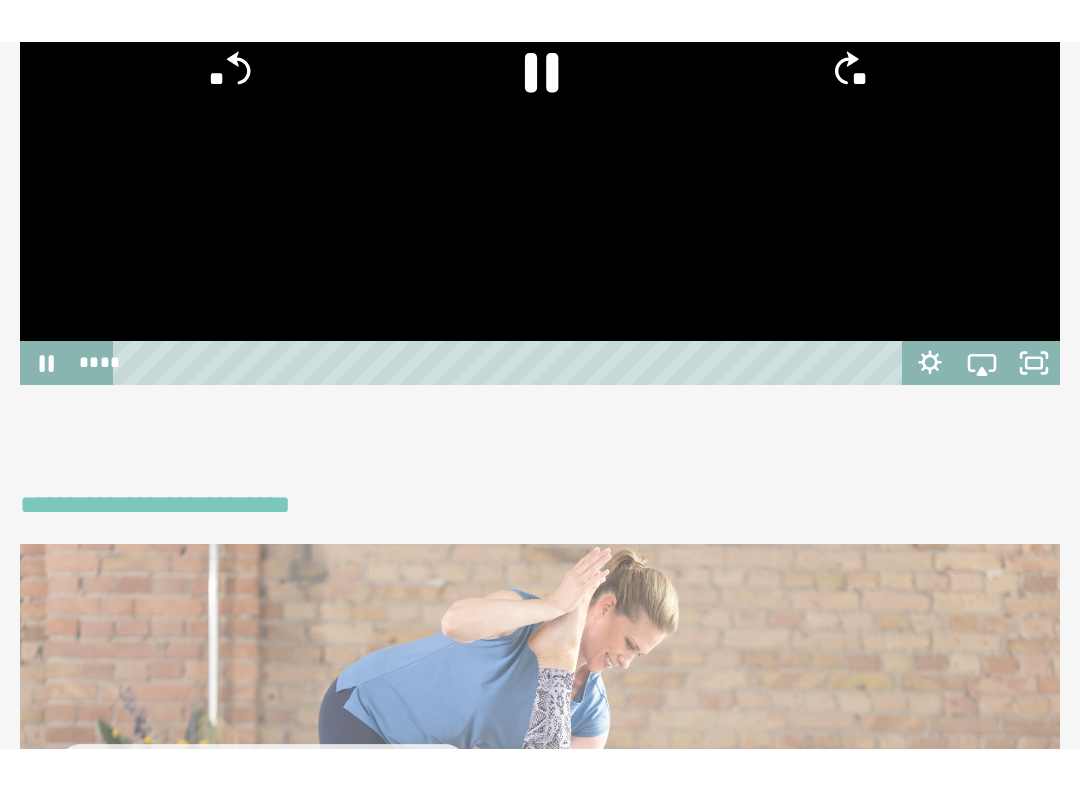scroll, scrollTop: 0, scrollLeft: 0, axis: both 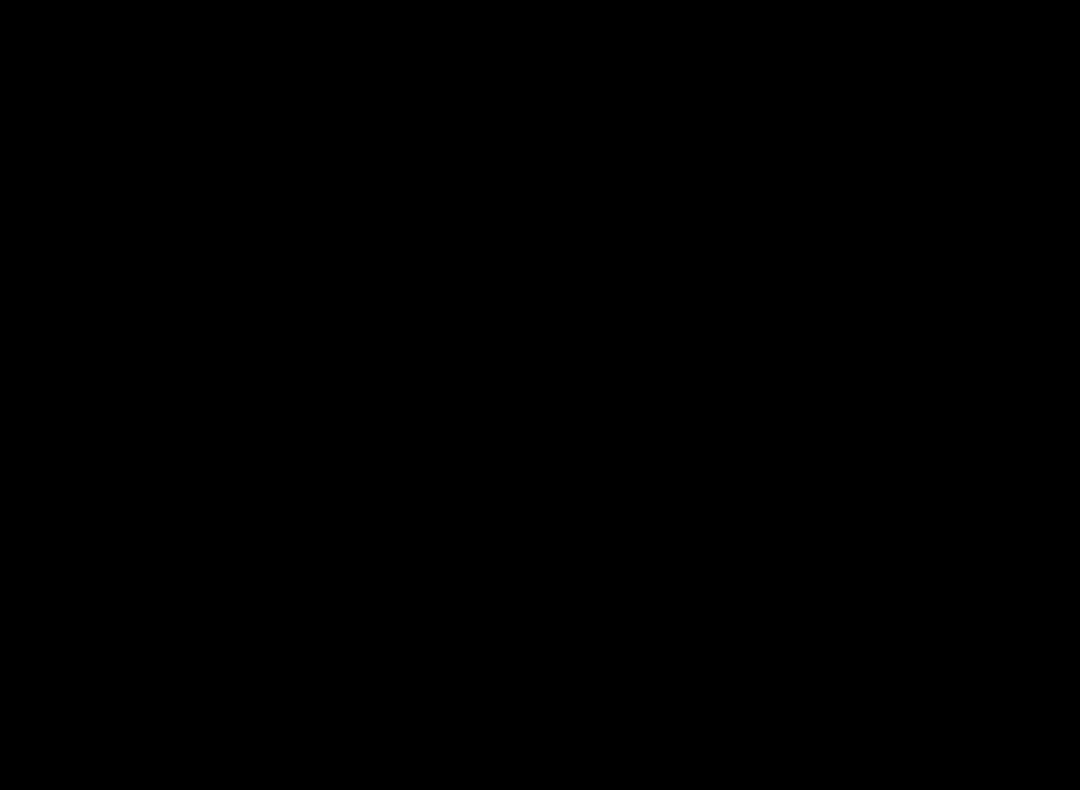 click at bounding box center (540, 395) 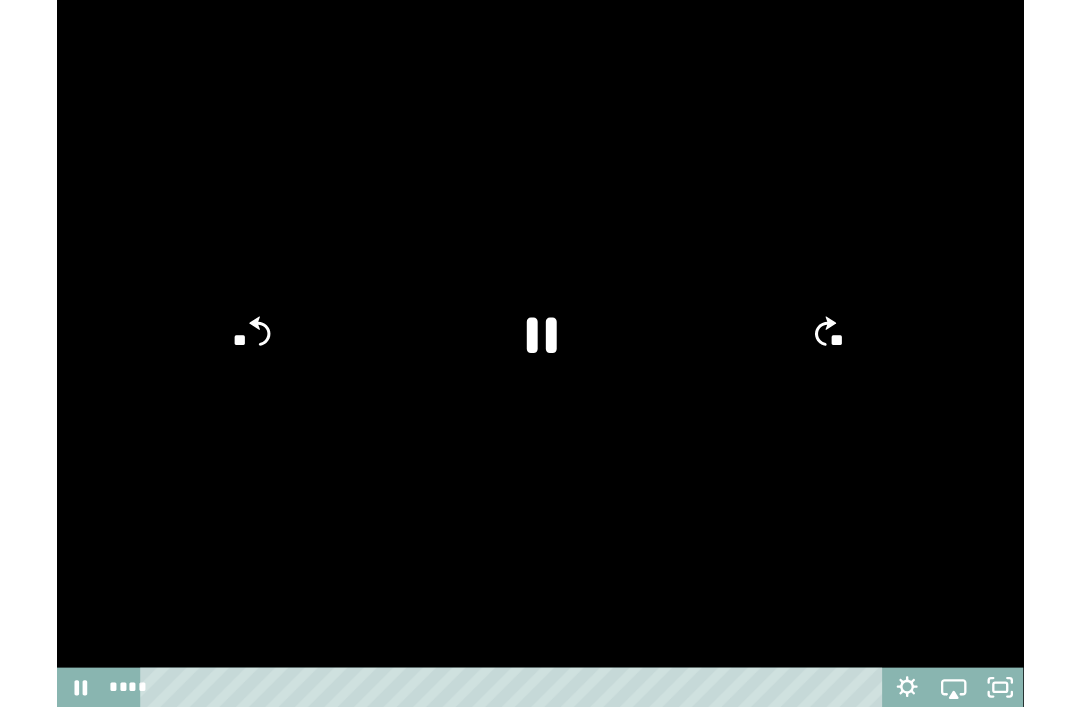 scroll, scrollTop: 4929, scrollLeft: 0, axis: vertical 